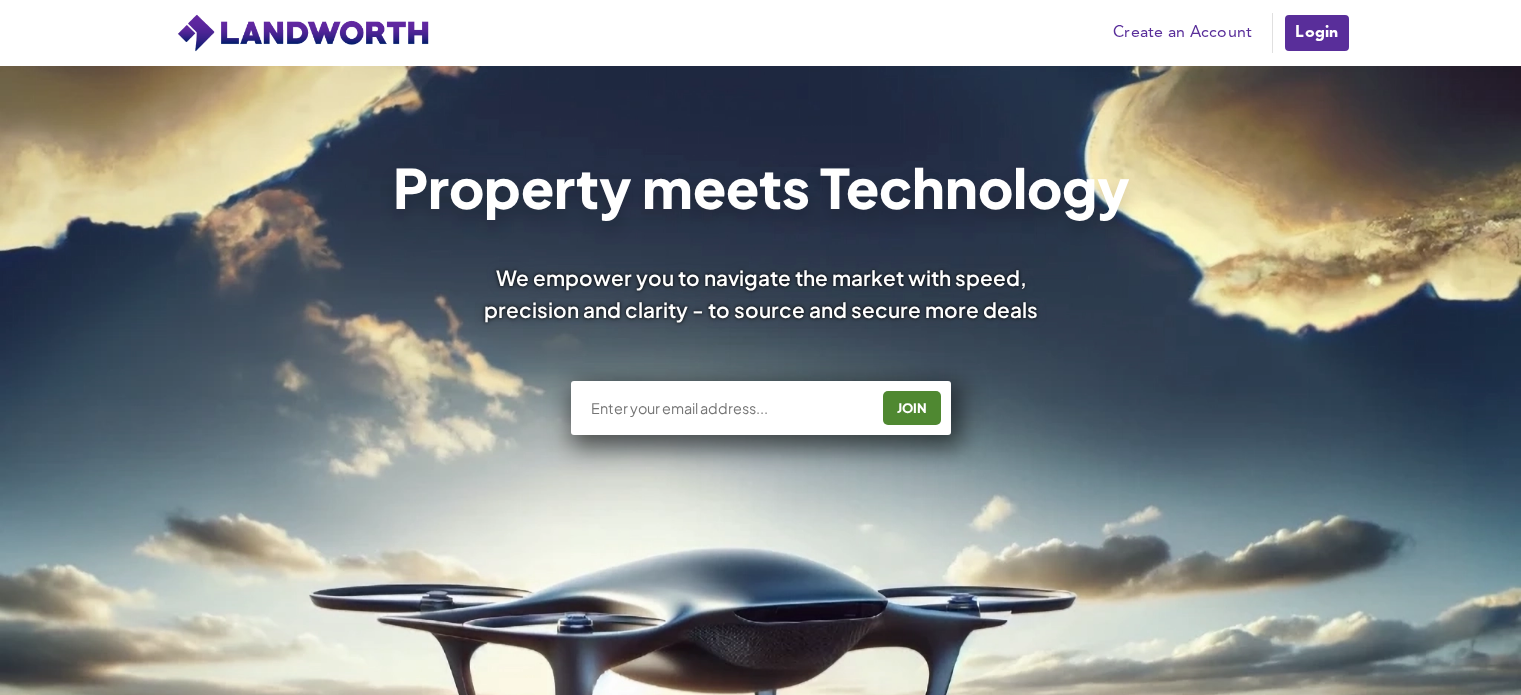 scroll, scrollTop: 323, scrollLeft: 0, axis: vertical 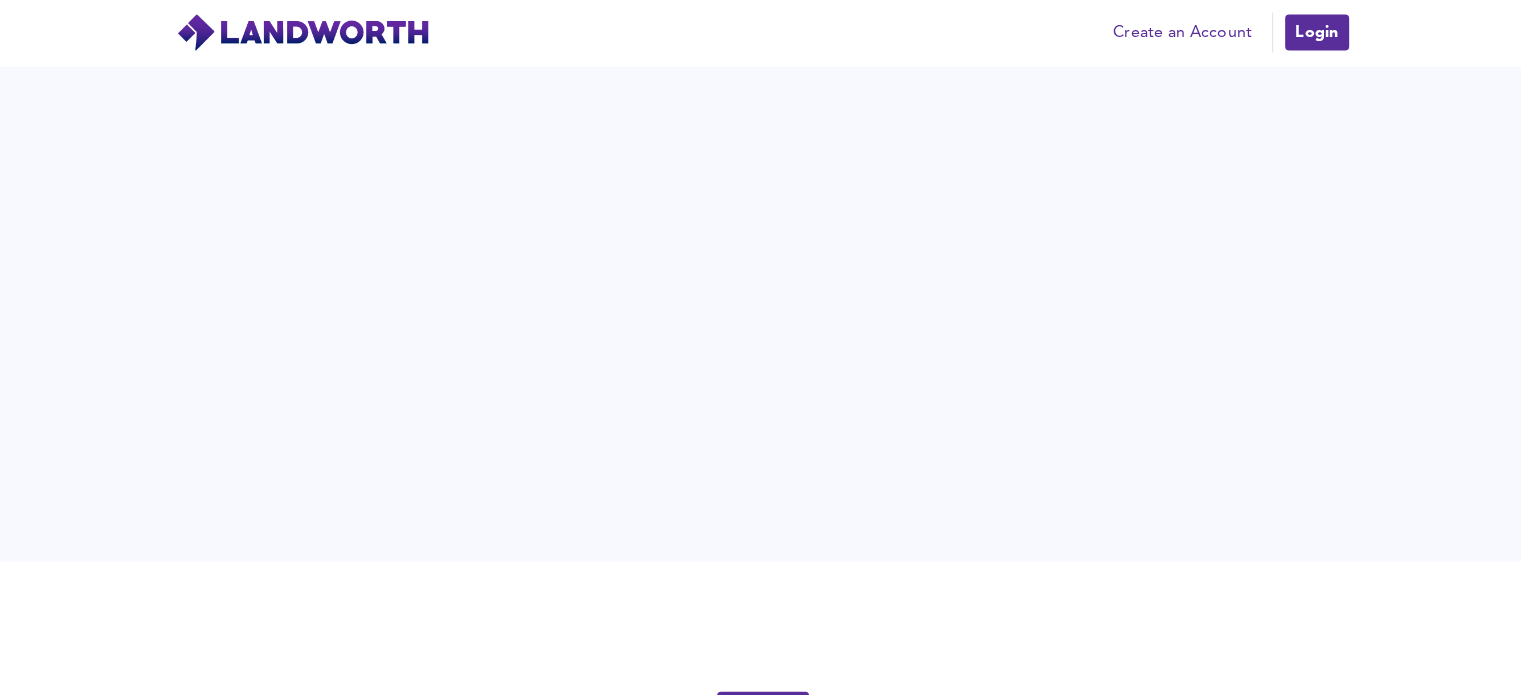 click on "Create an Account" at bounding box center [1182, 33] 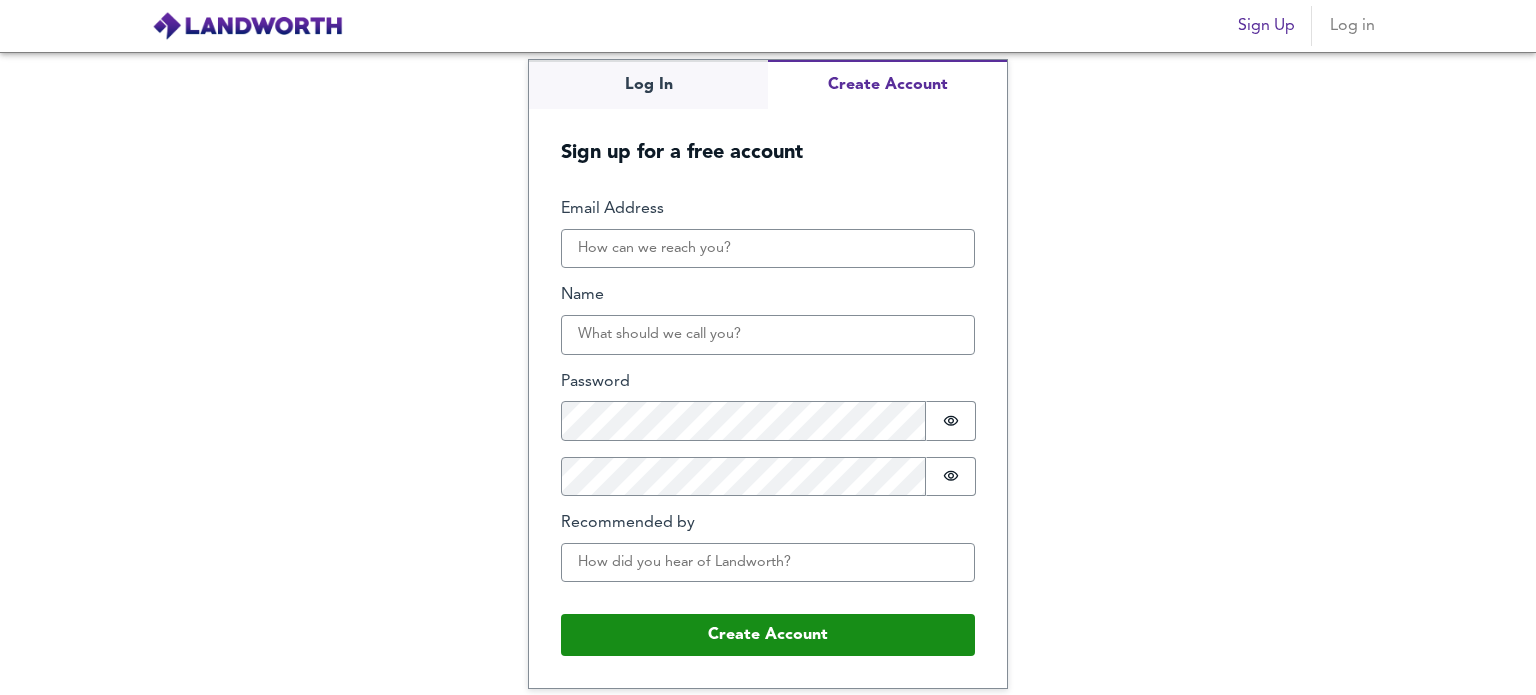 scroll, scrollTop: 0, scrollLeft: 0, axis: both 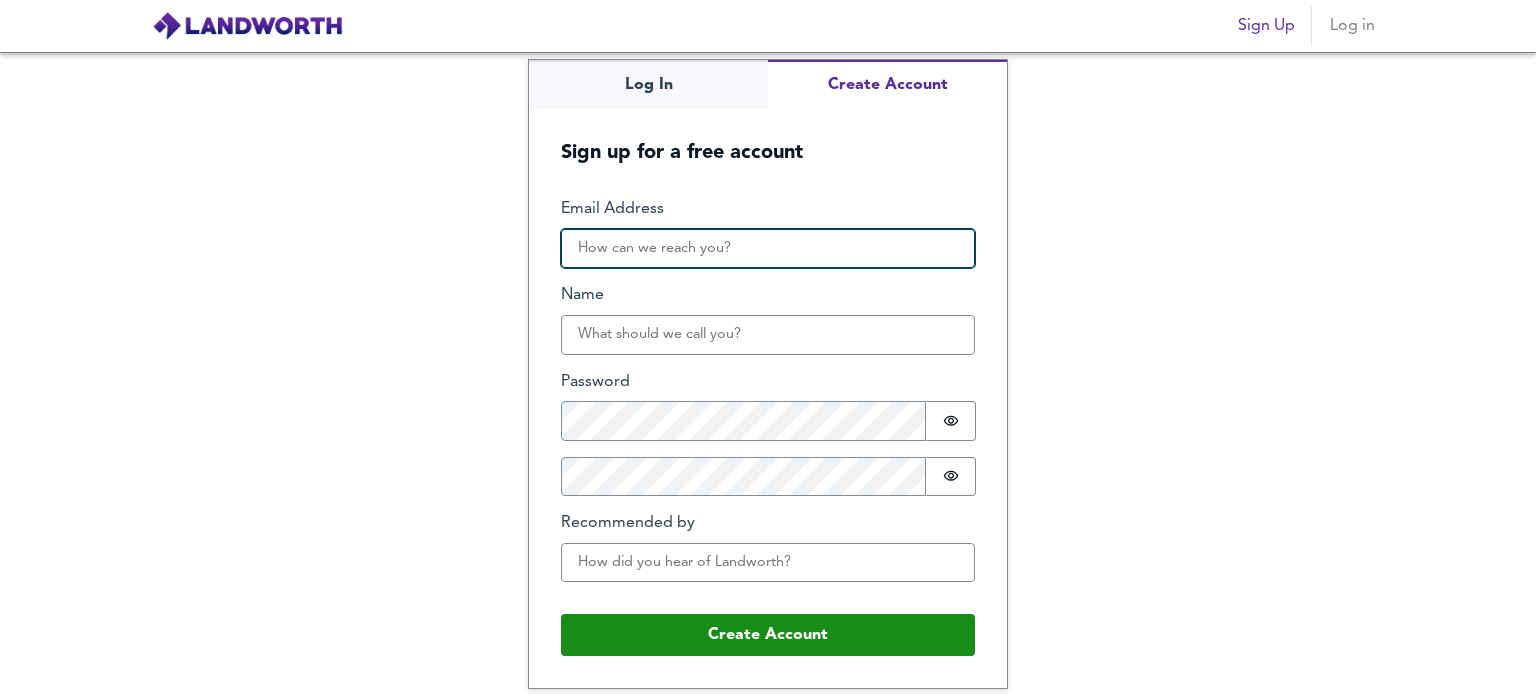 click on "Email Address" at bounding box center [768, 249] 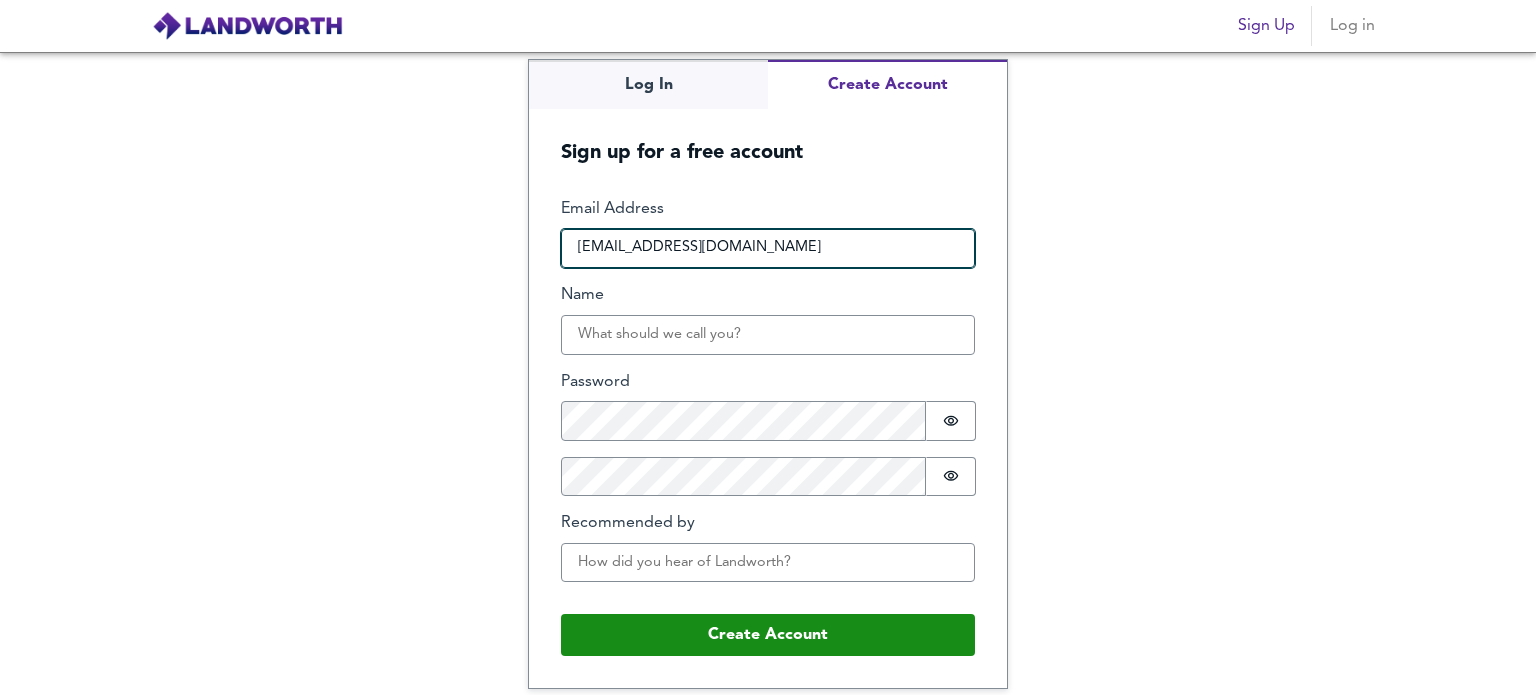 click on "[EMAIL_ADDRESS][DOMAIN_NAME]" at bounding box center (768, 249) 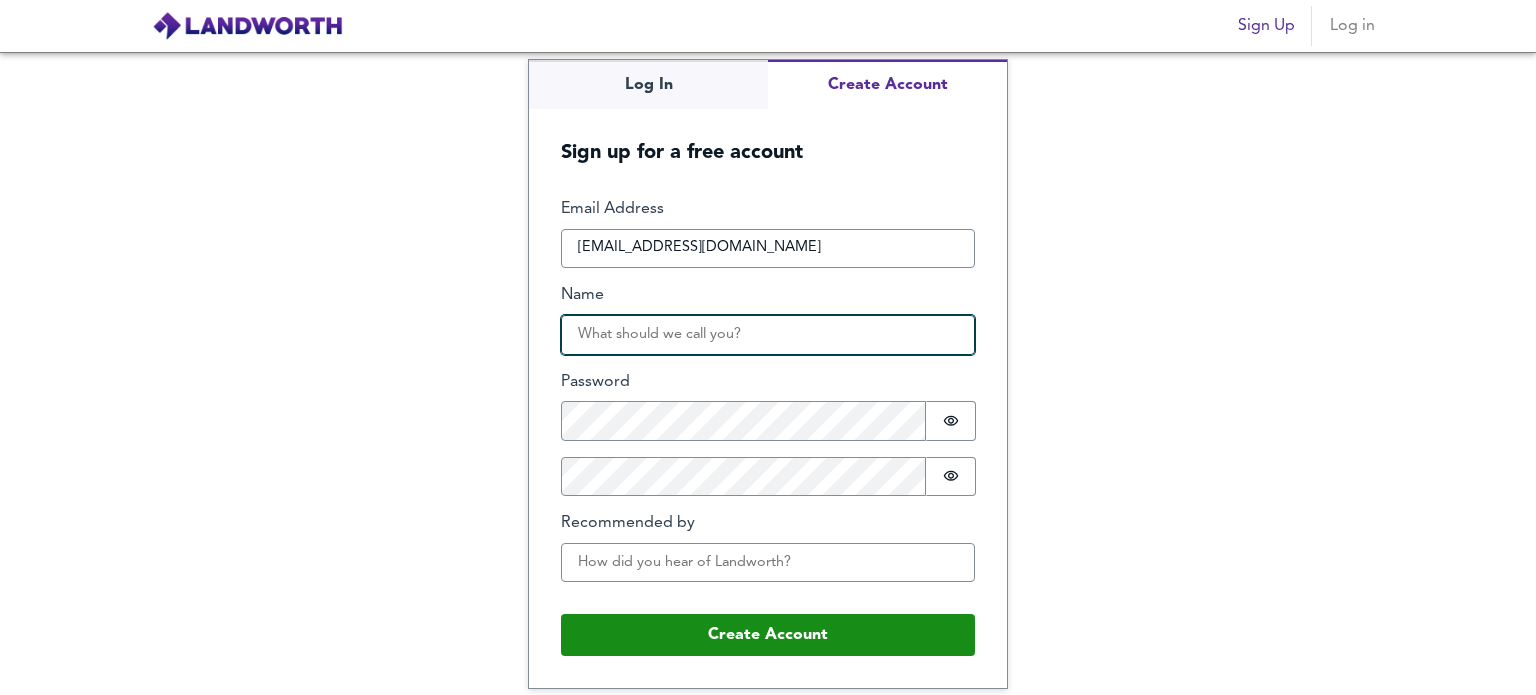click on "Name" at bounding box center [768, 335] 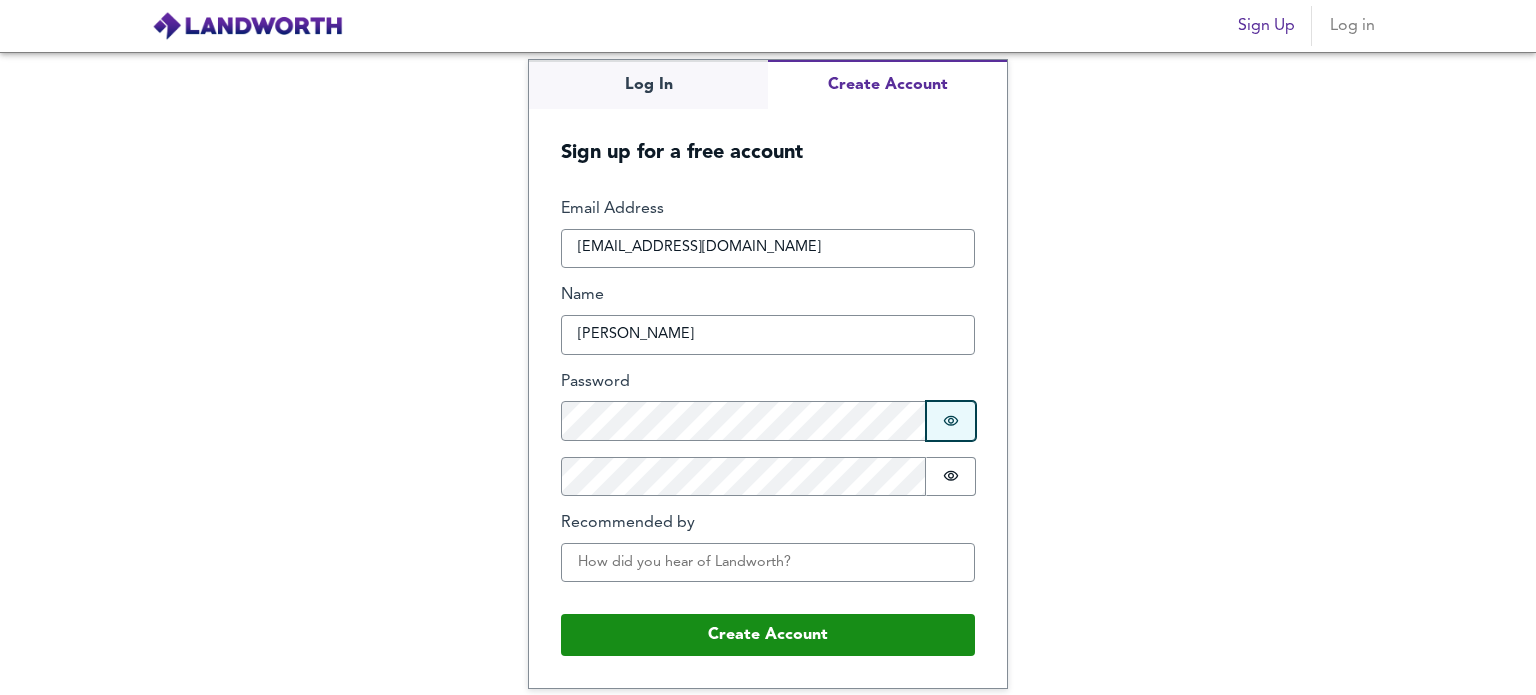 click 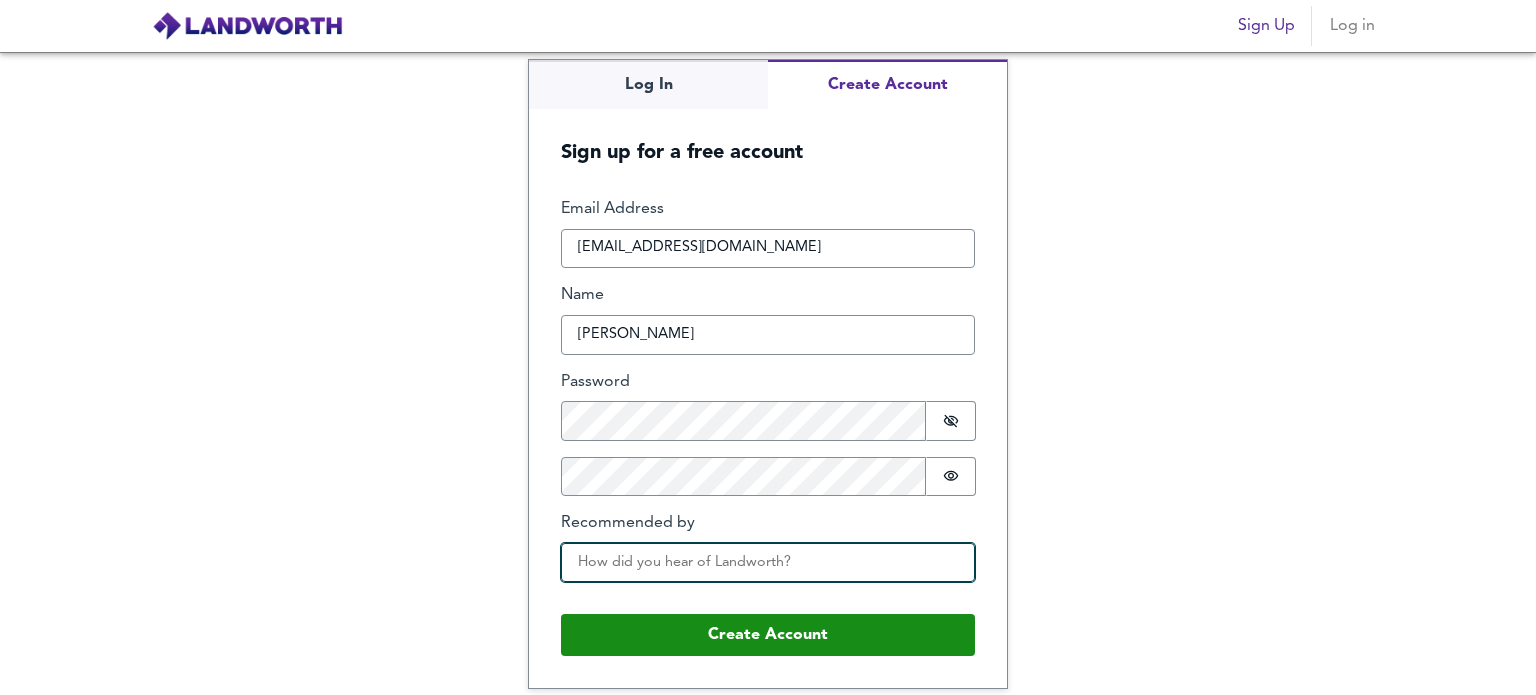 click on "Recommended by" at bounding box center [768, 563] 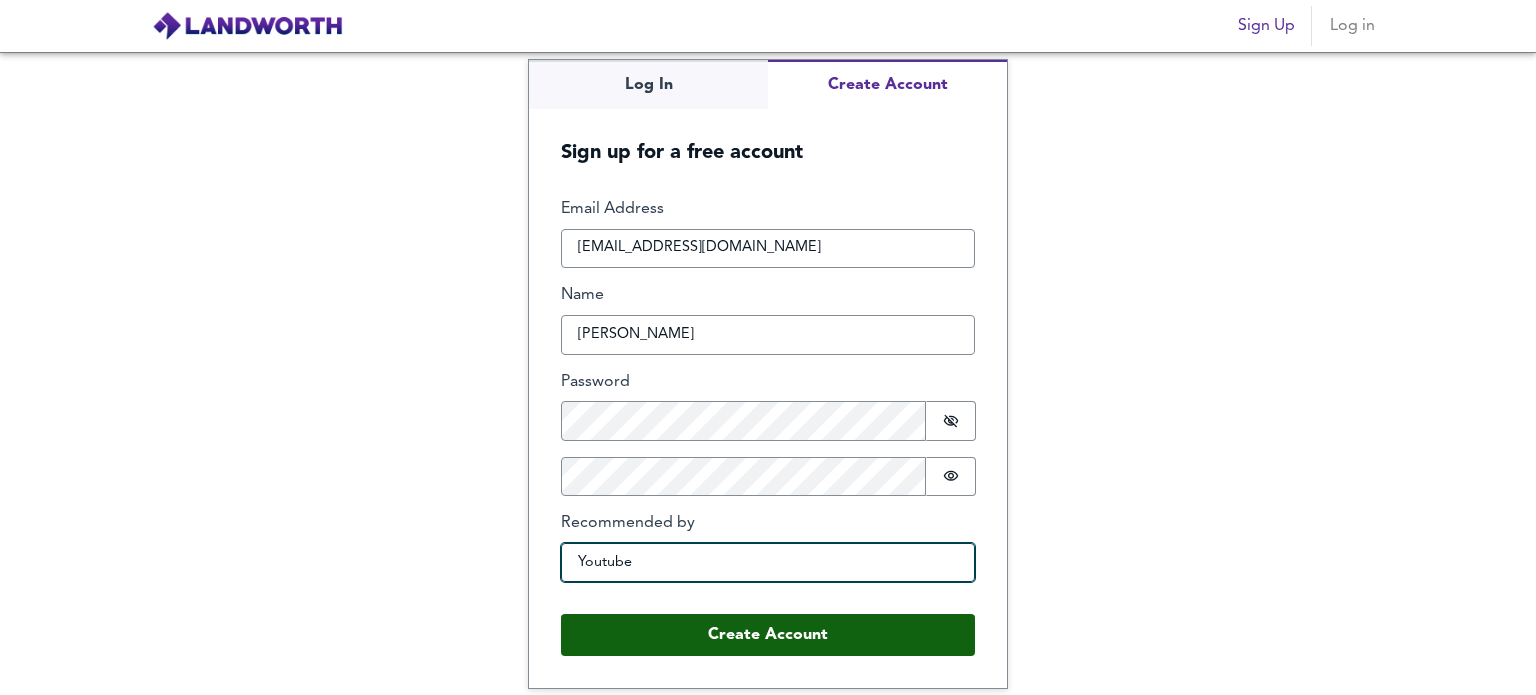 type on "Youtube" 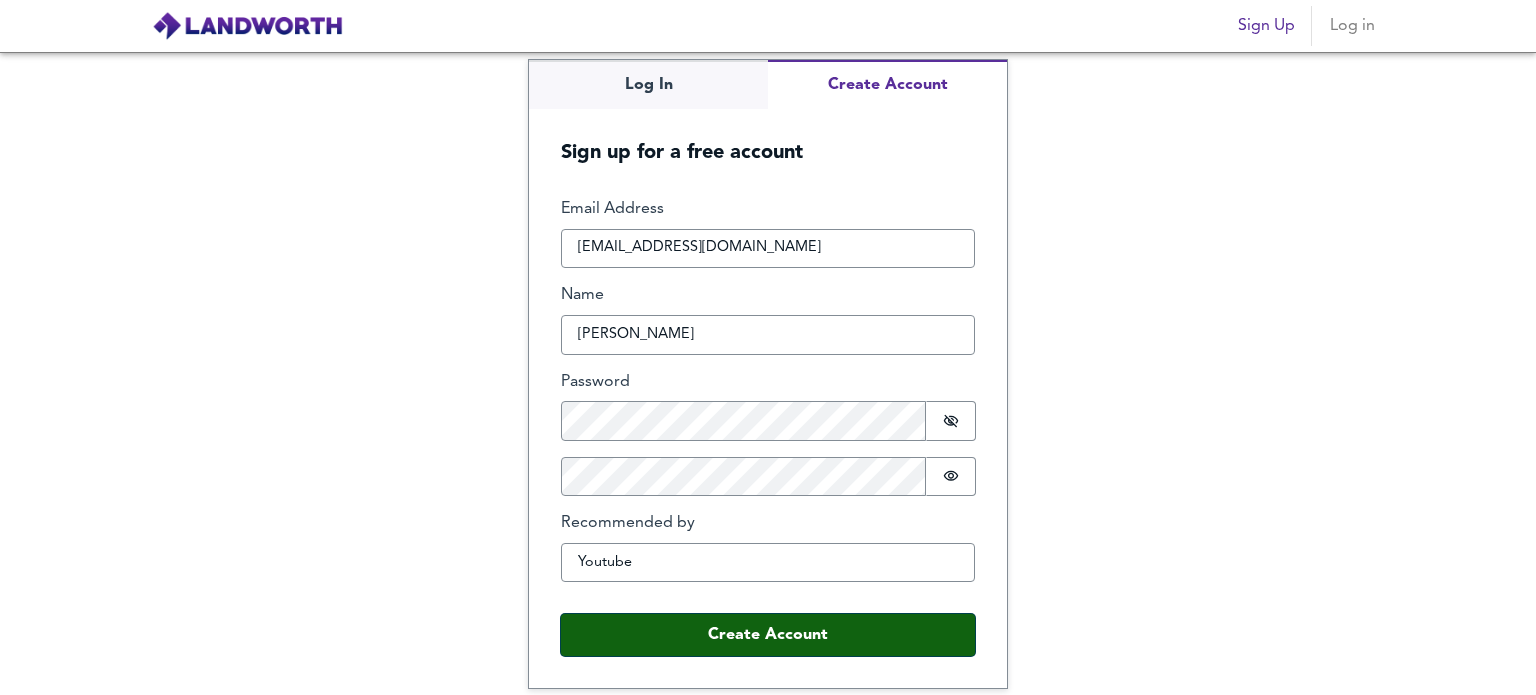 click on "Create Account" at bounding box center [768, 635] 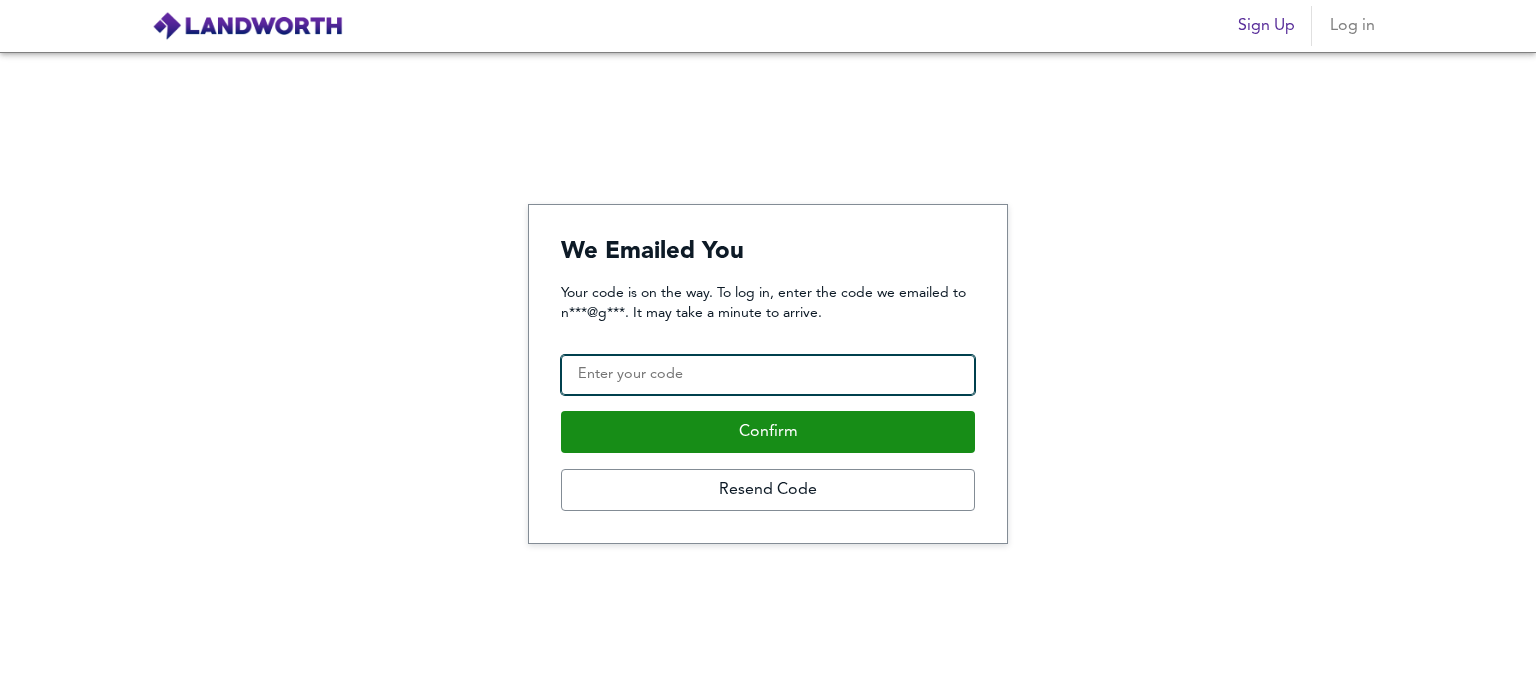 click on "Confirmation Code" at bounding box center (768, 375) 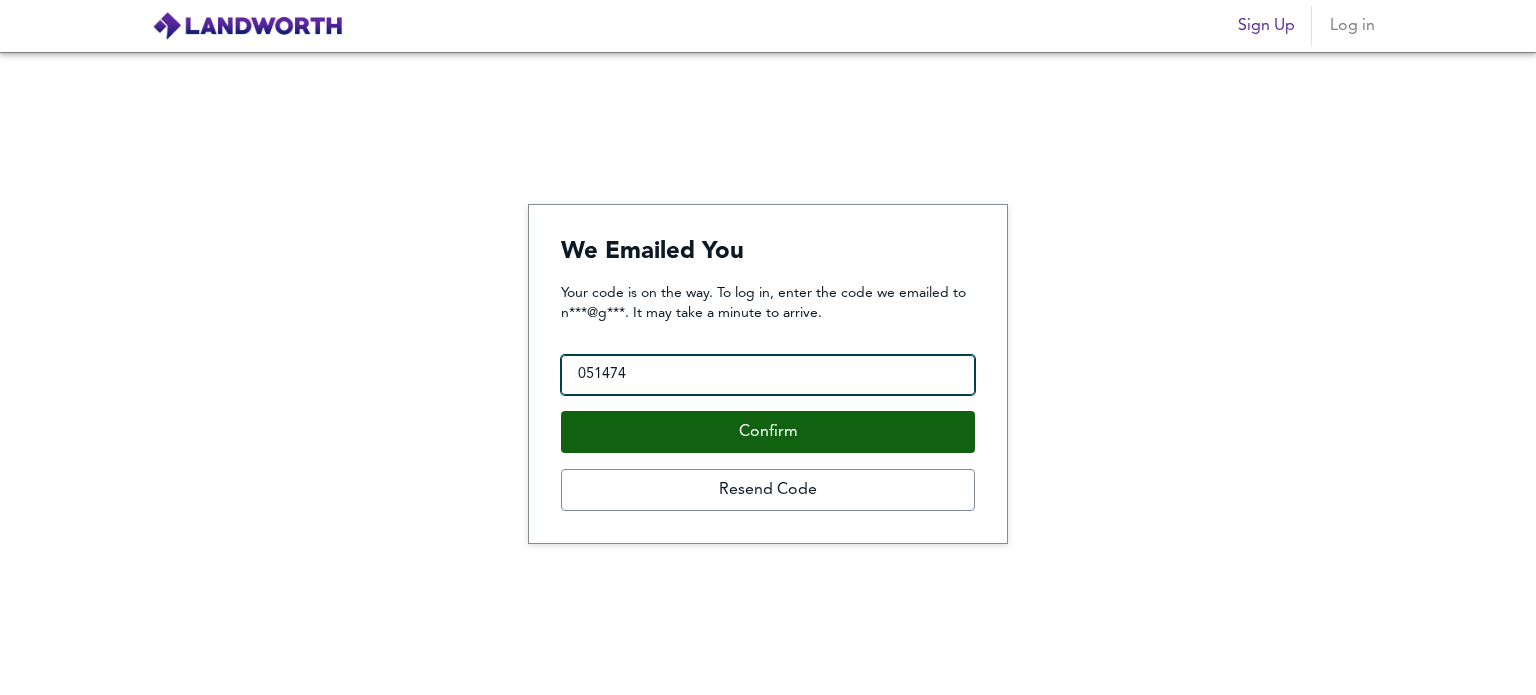 type on "051474" 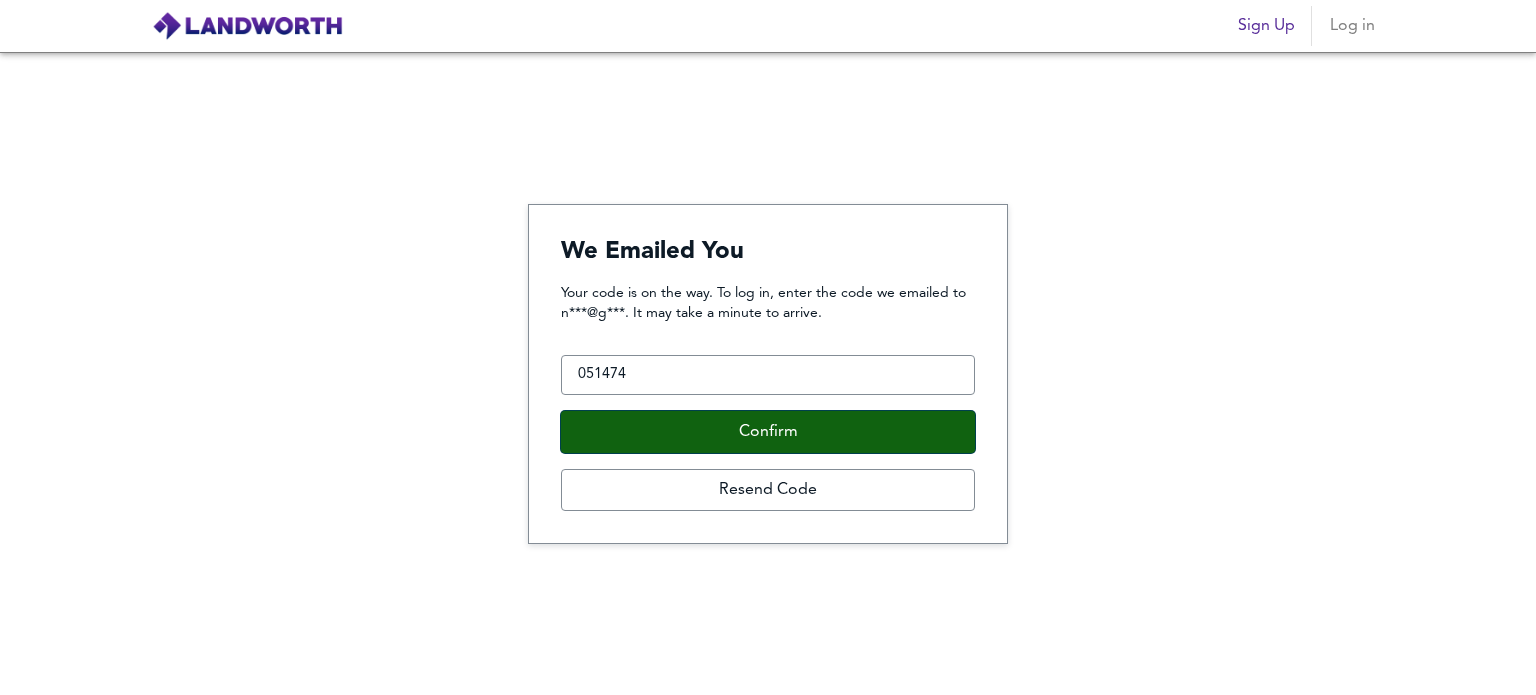 click on "Confirm" at bounding box center [768, 432] 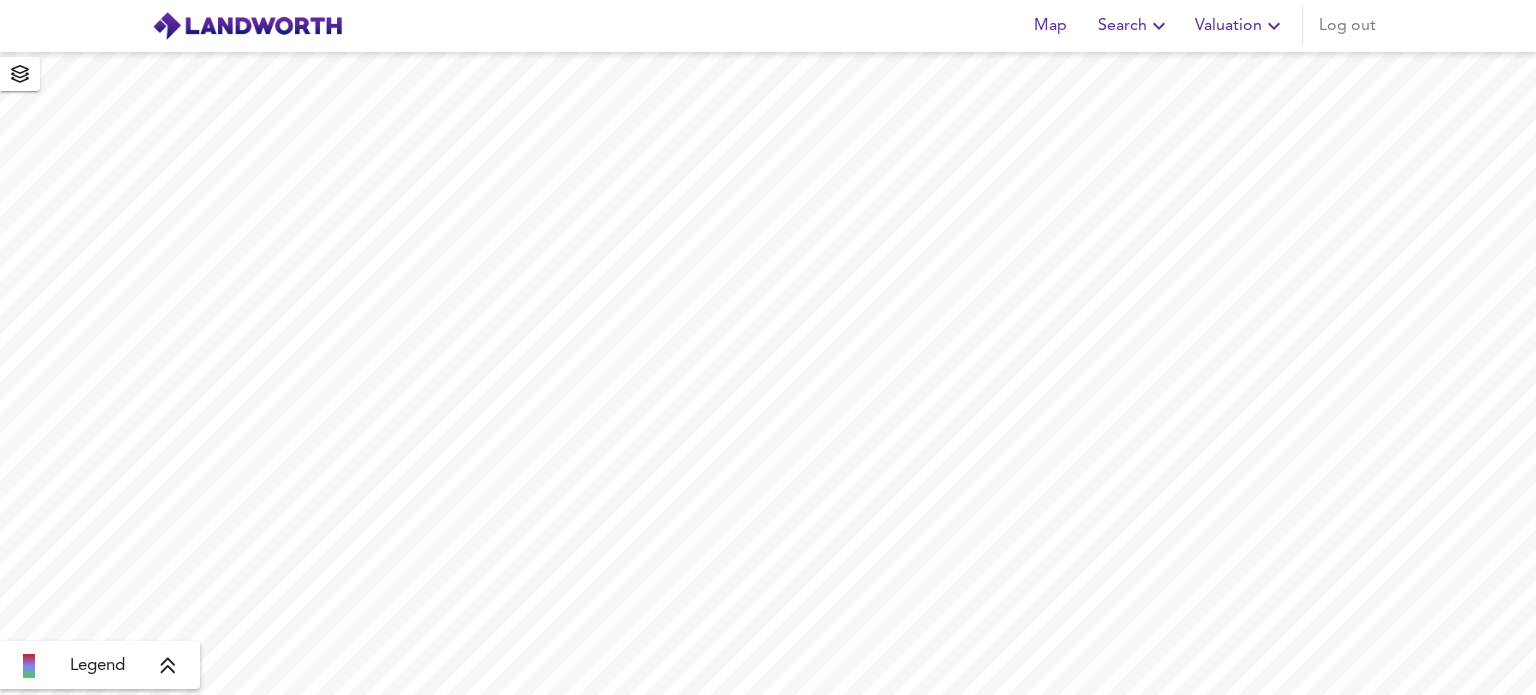 scroll, scrollTop: 0, scrollLeft: 0, axis: both 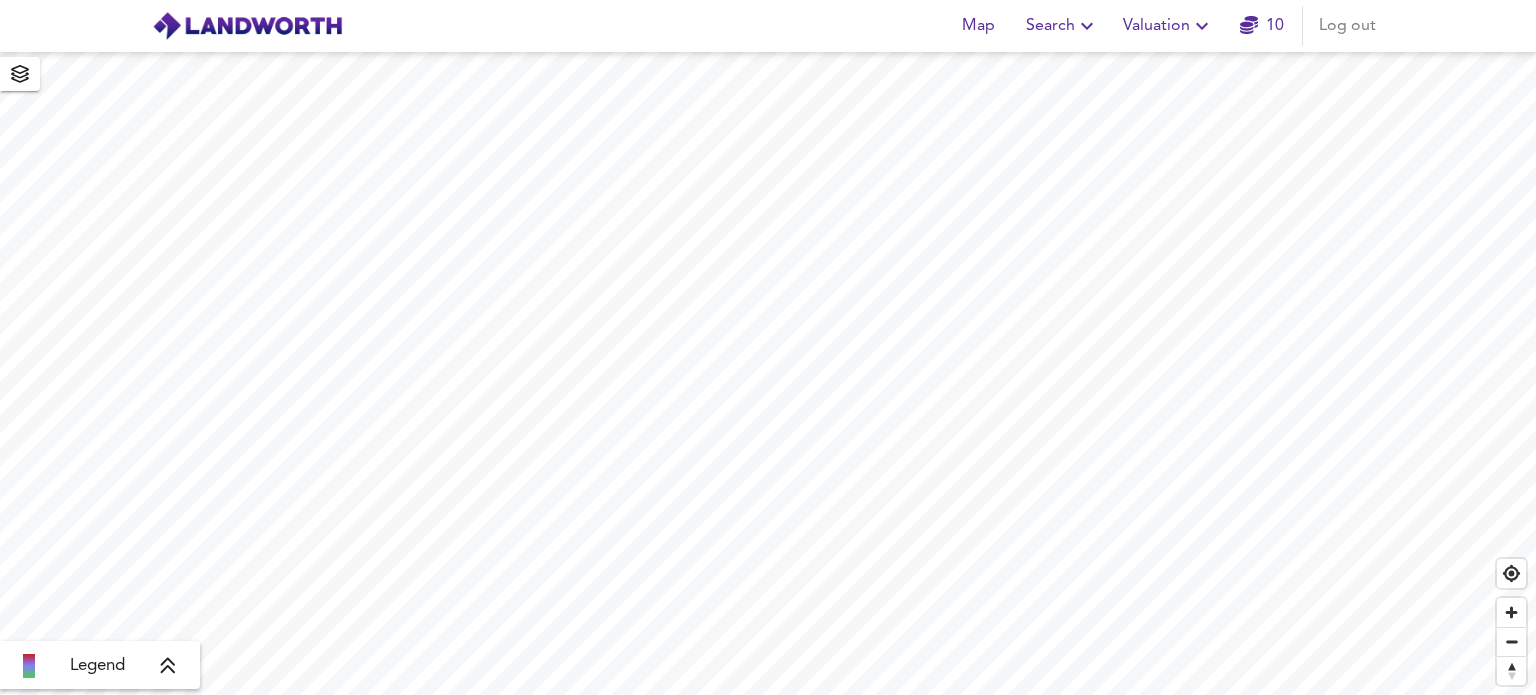 click on "Map Search Valuation    10 Log out     Legend   X Map Settings Basemap          OpenStreetMap osm Heatmap          Average Price landworth 3D   View Dynamic Heatmap   Off Show Postcodes Show Boroughs 2D 3D Find Me" at bounding box center (768, 347) 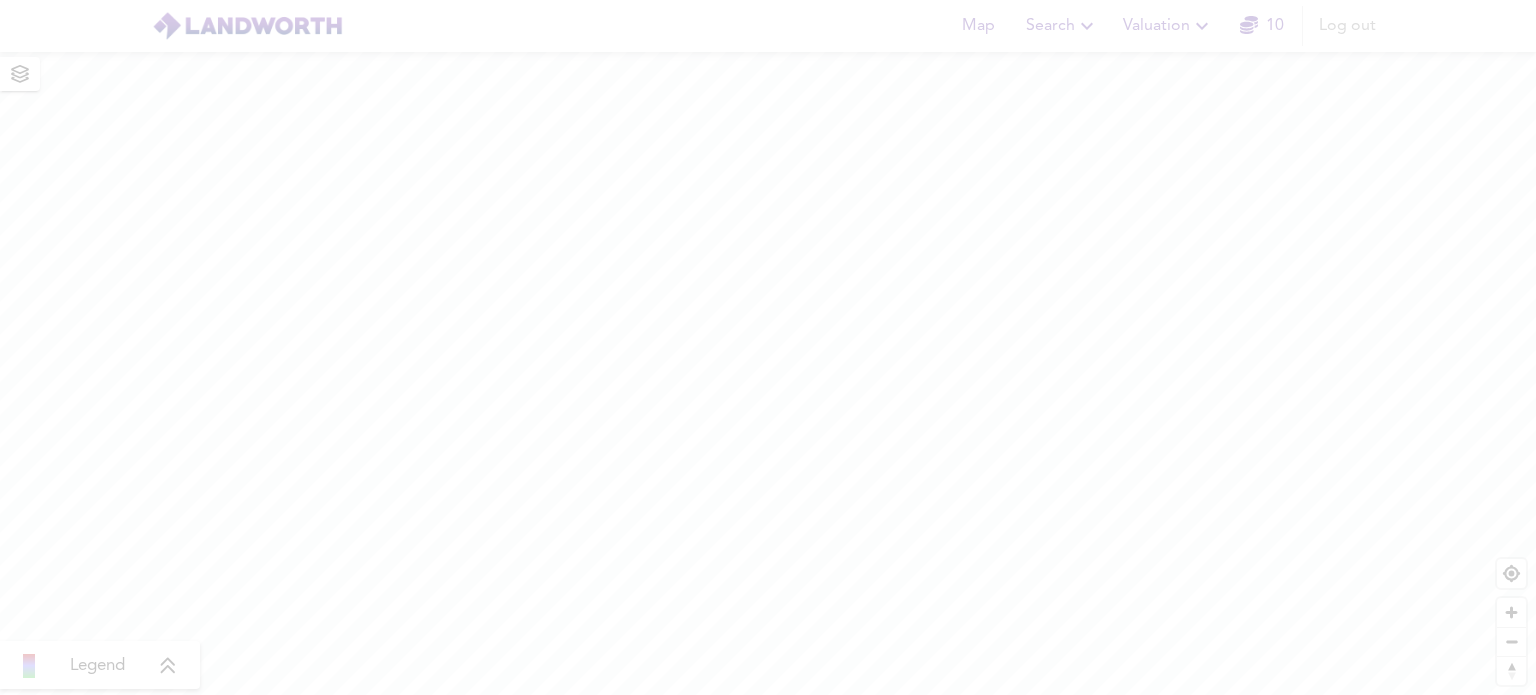 drag, startPoint x: 1205, startPoint y: 343, endPoint x: 903, endPoint y: 240, distance: 319.08148 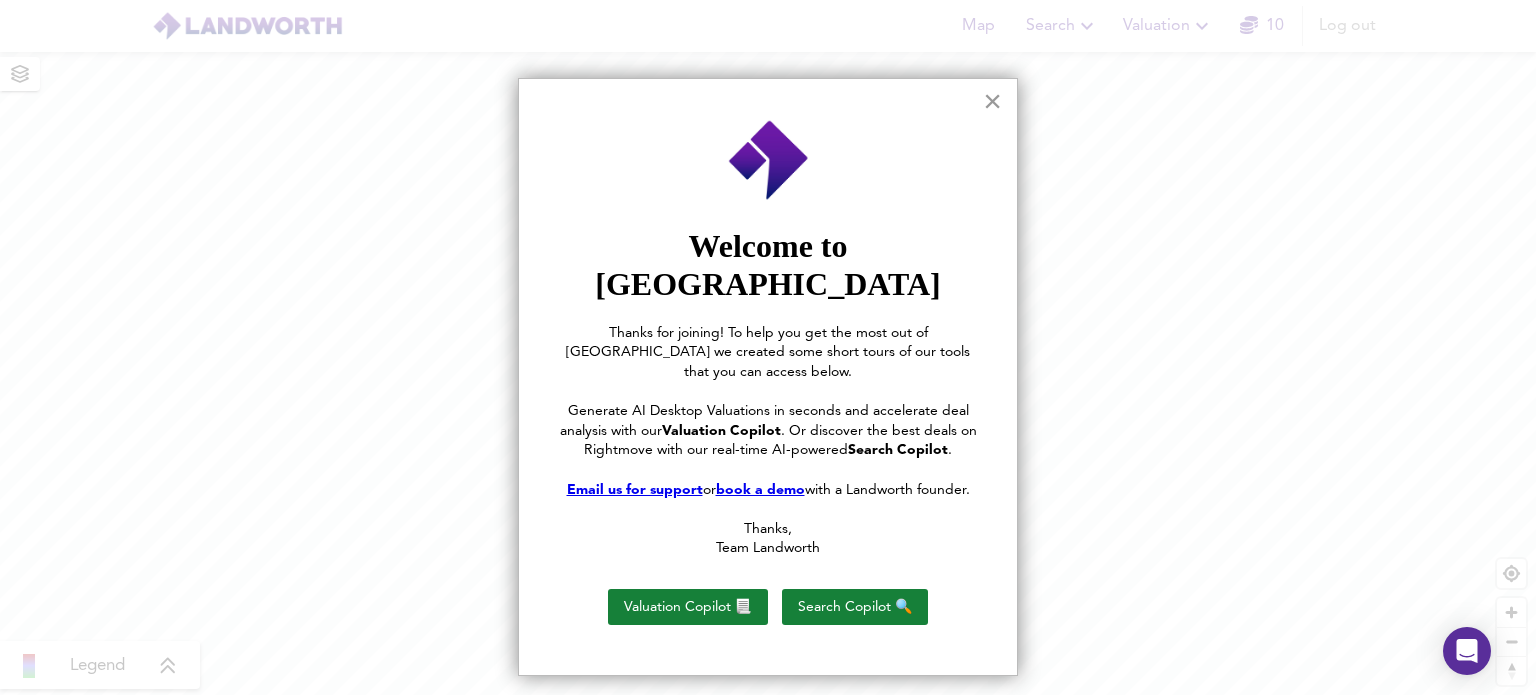 click on "×" at bounding box center (992, 101) 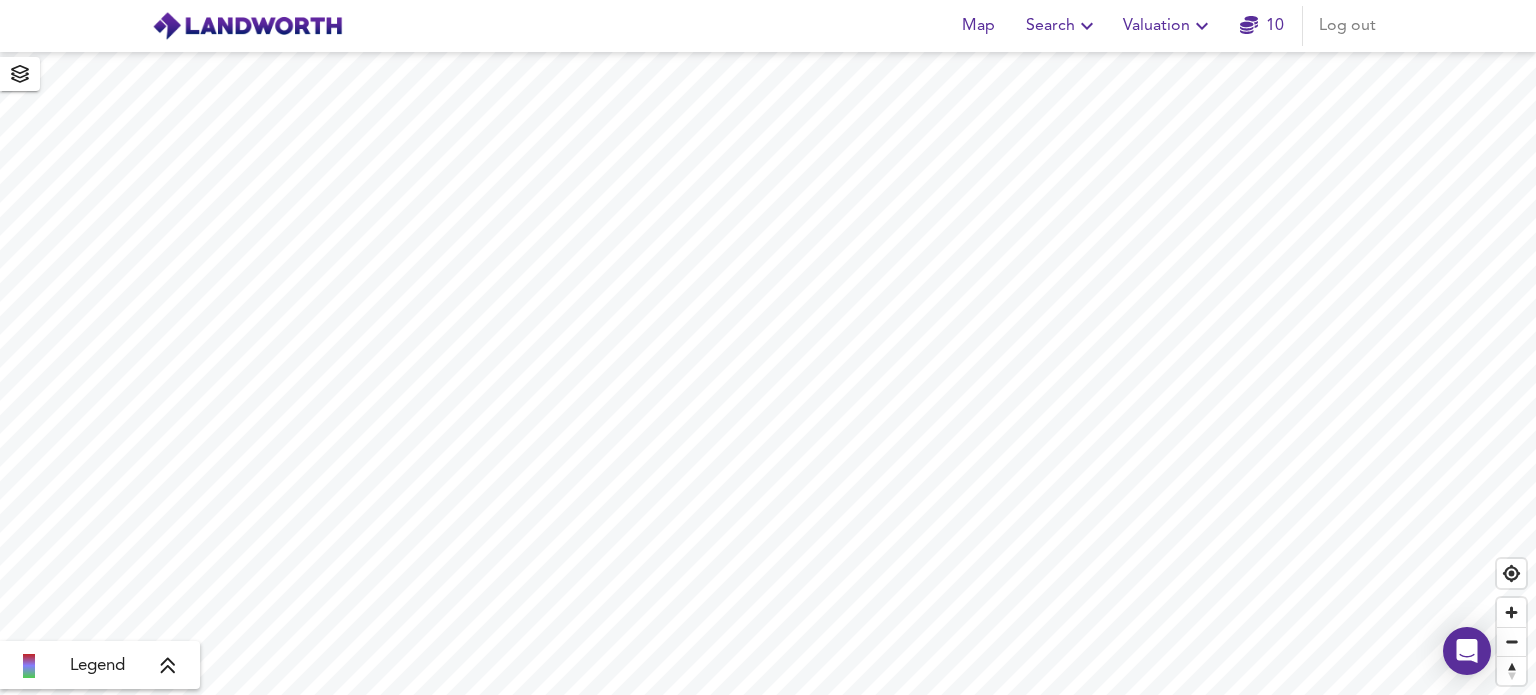 click on "Search" at bounding box center [1062, 26] 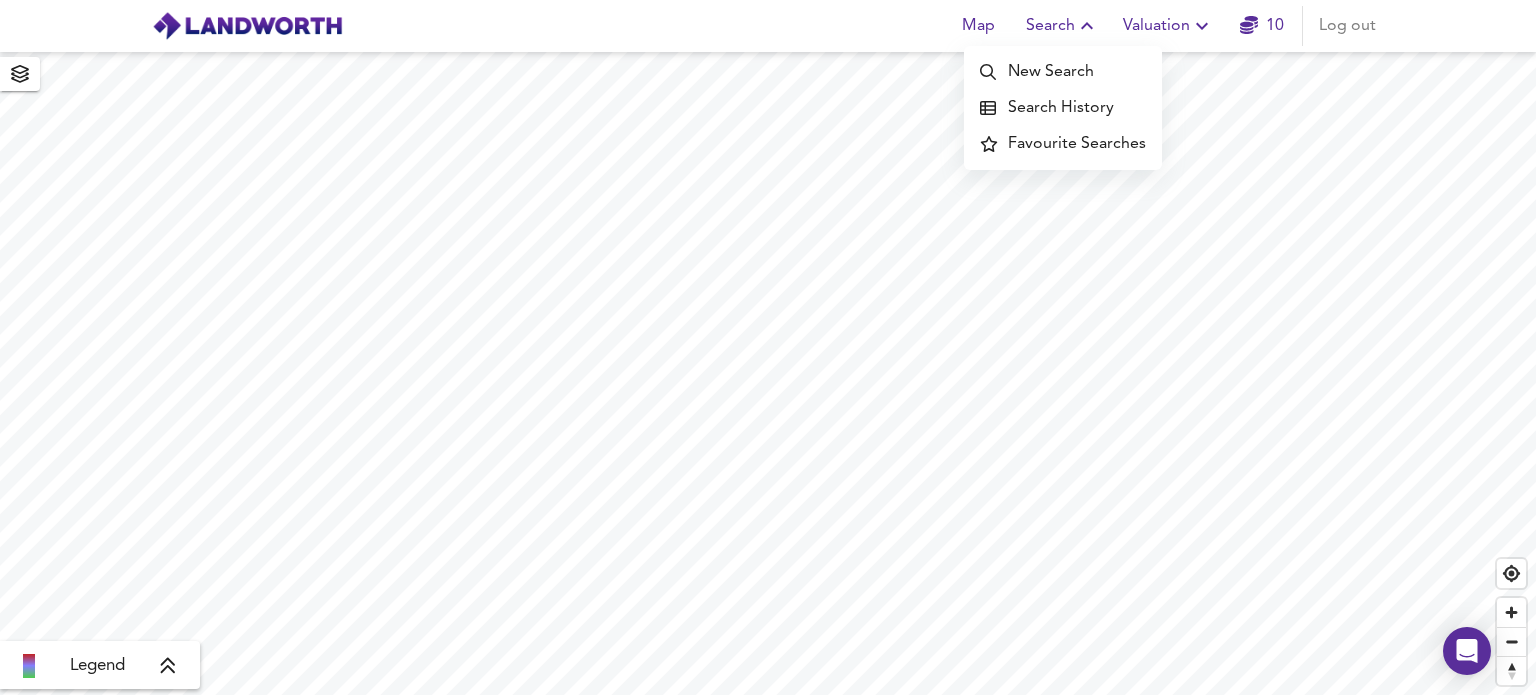 click on "New Search" at bounding box center (1063, 72) 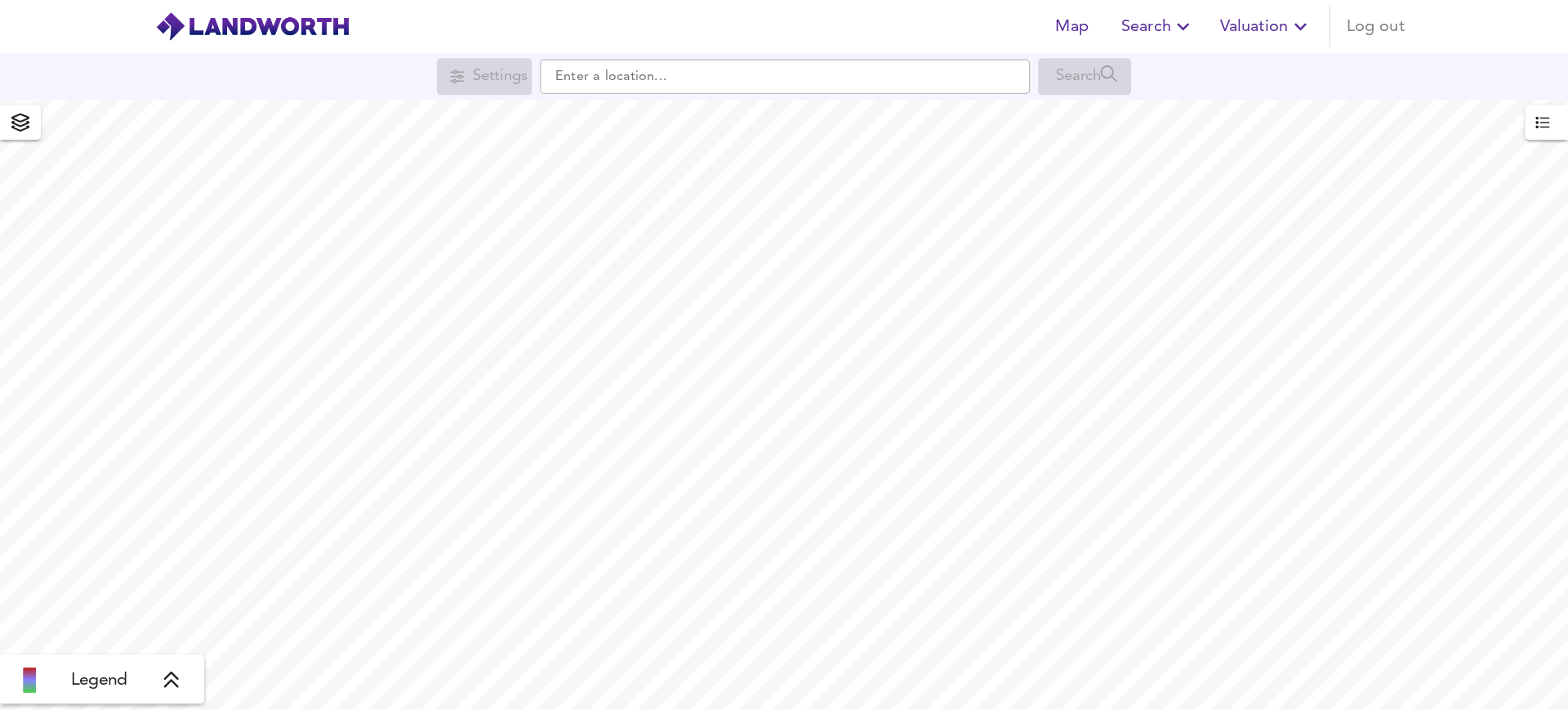 scroll, scrollTop: 0, scrollLeft: 0, axis: both 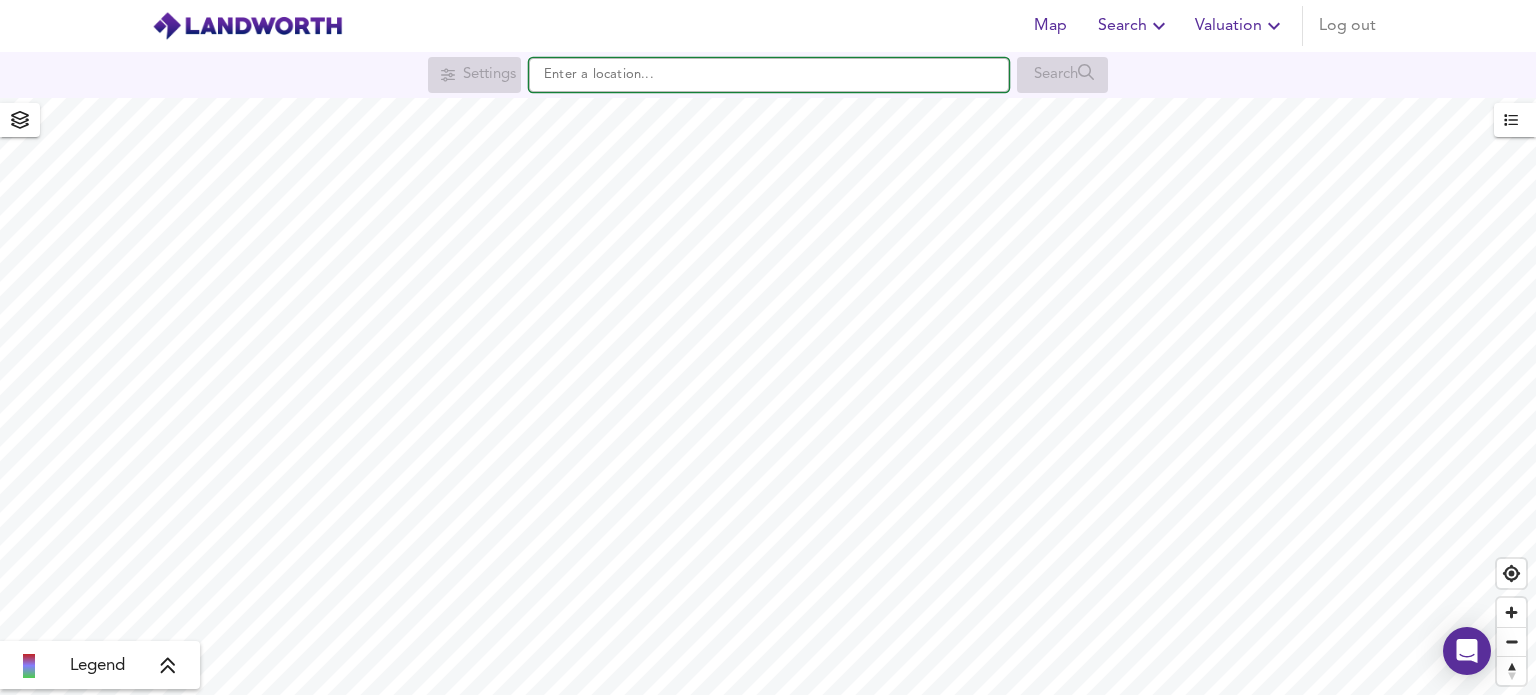 click at bounding box center (769, 75) 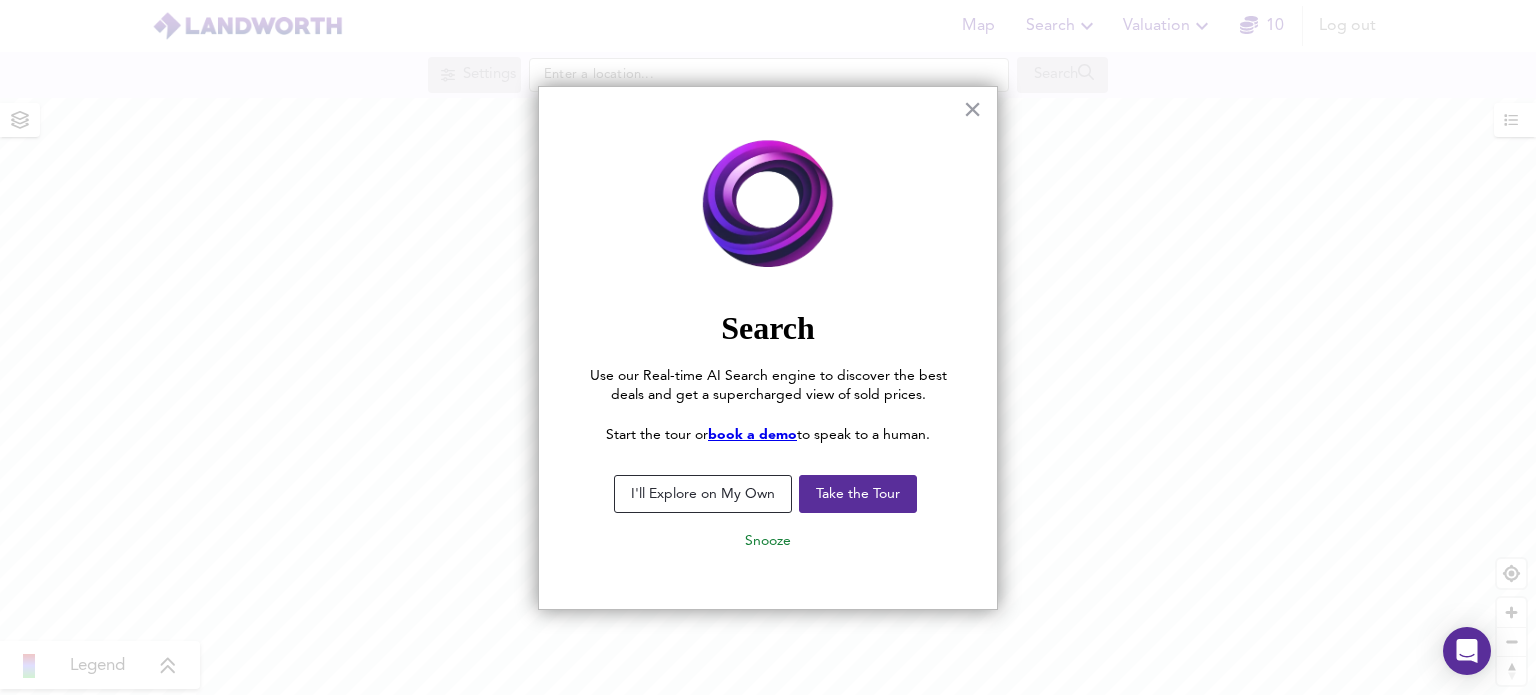 click on "I'll Explore on My Own" at bounding box center (703, 494) 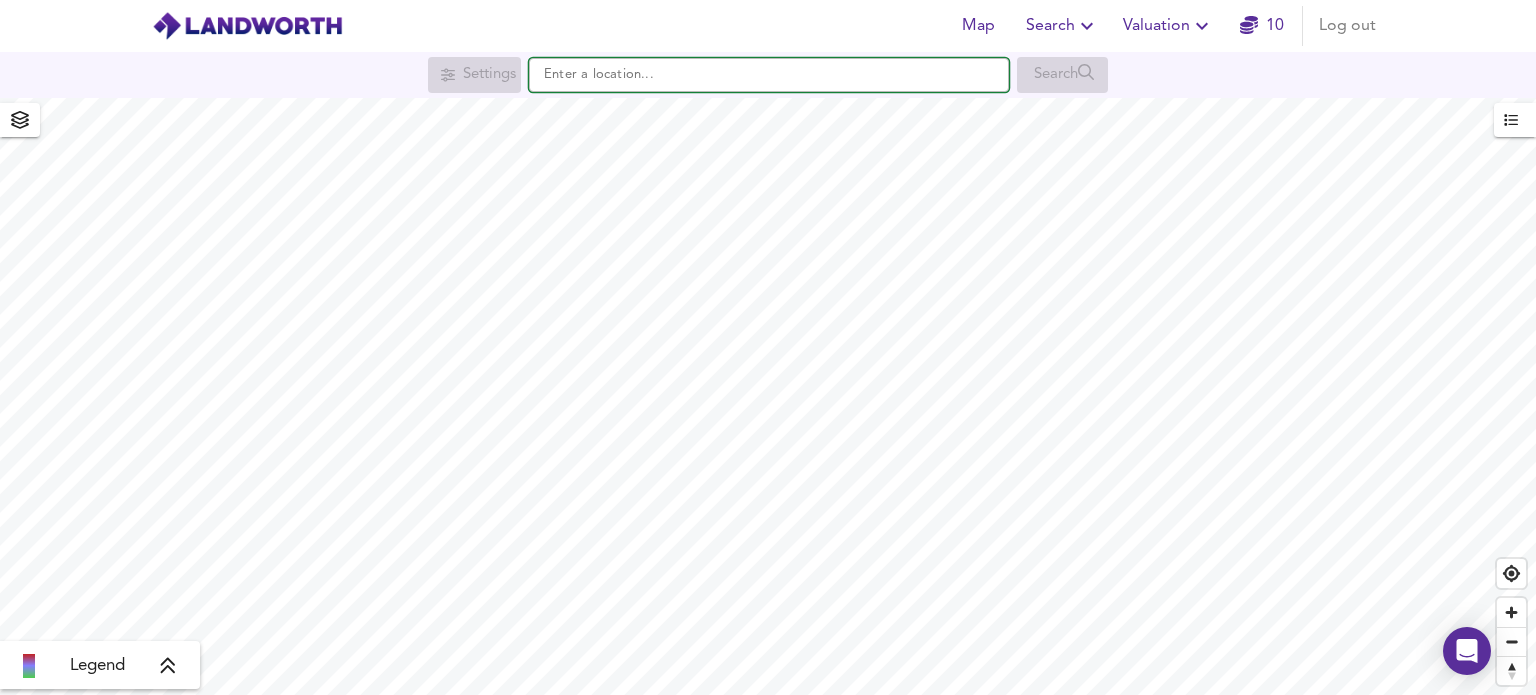 click at bounding box center [769, 75] 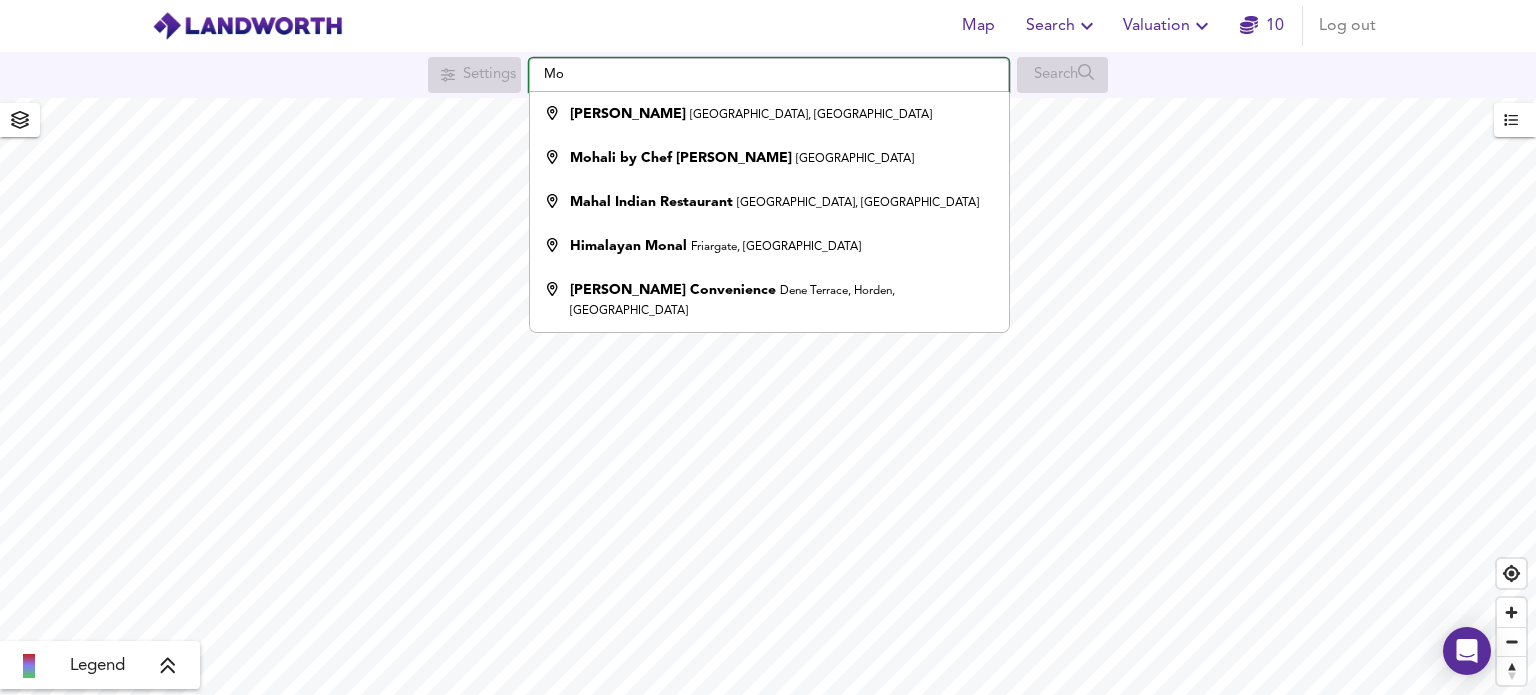 type on "M" 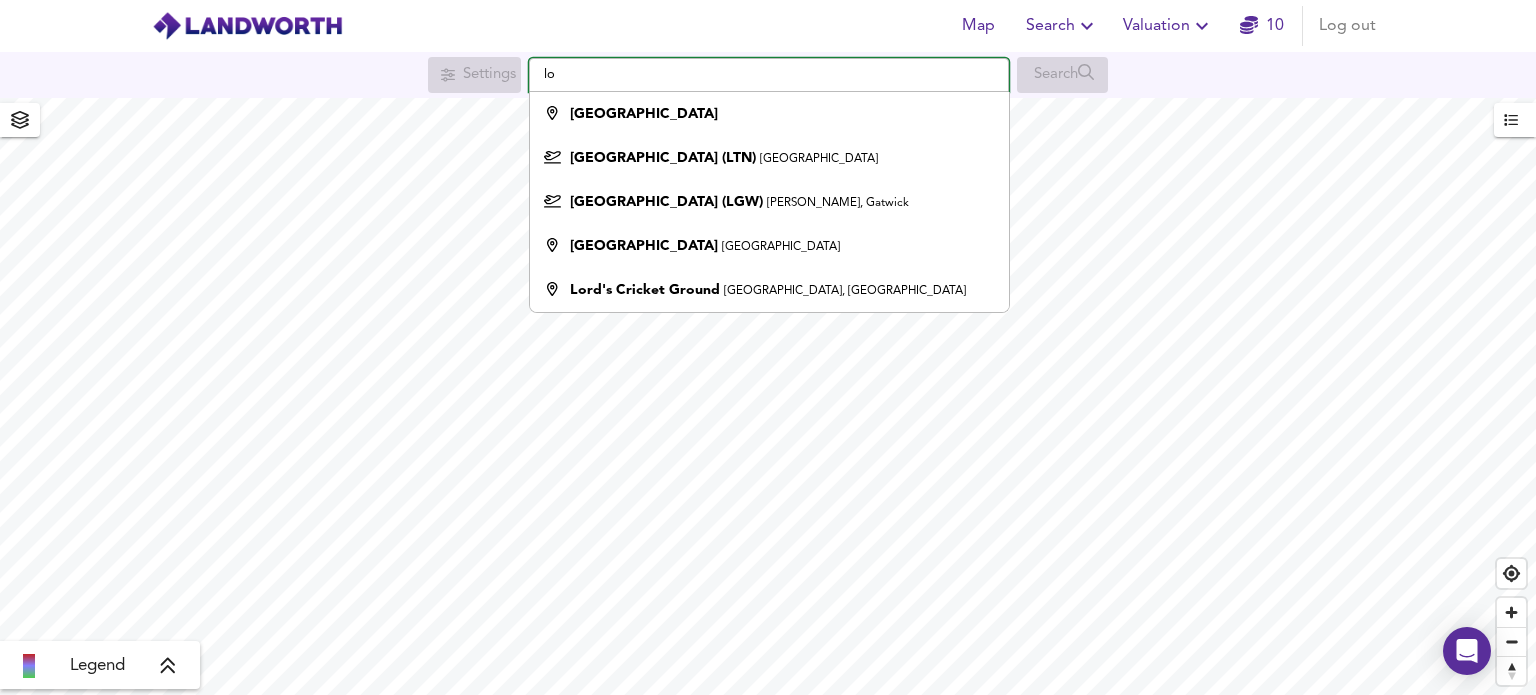 type on "l" 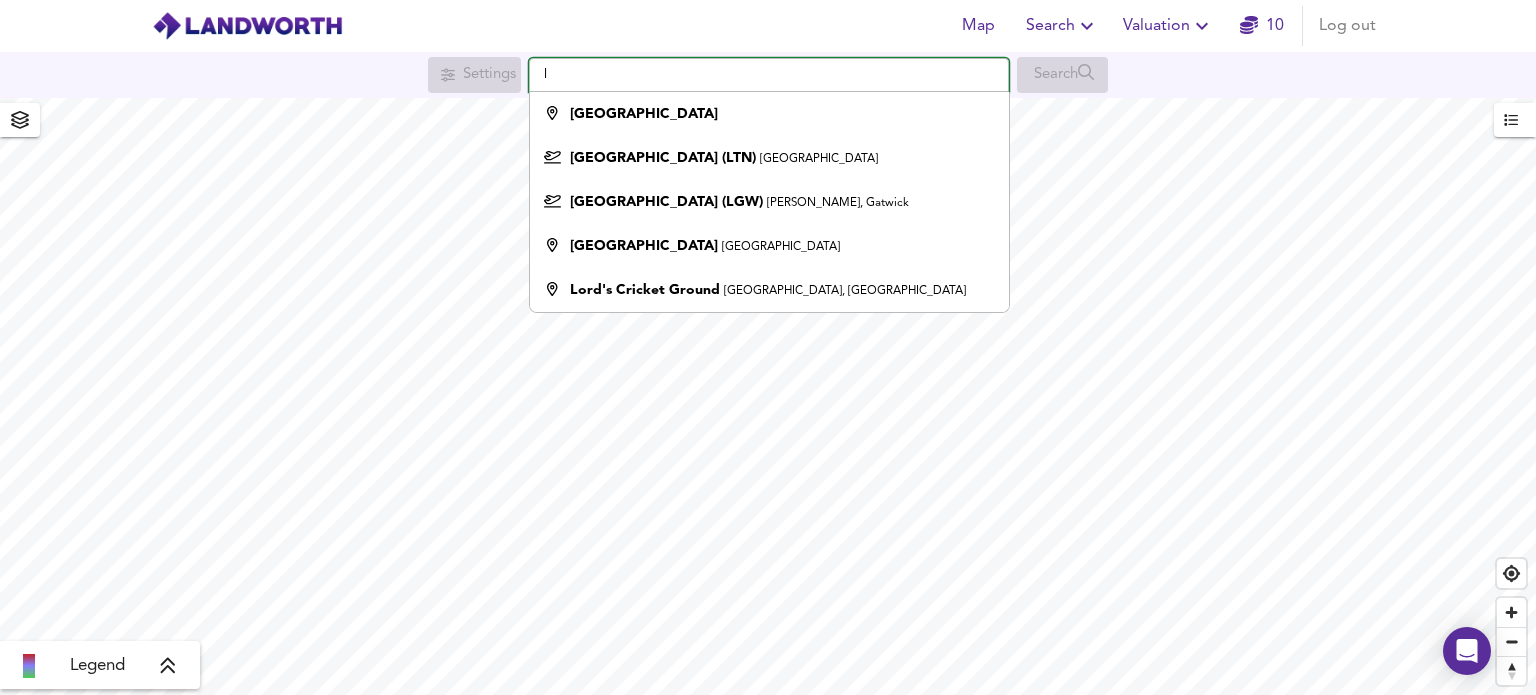 type 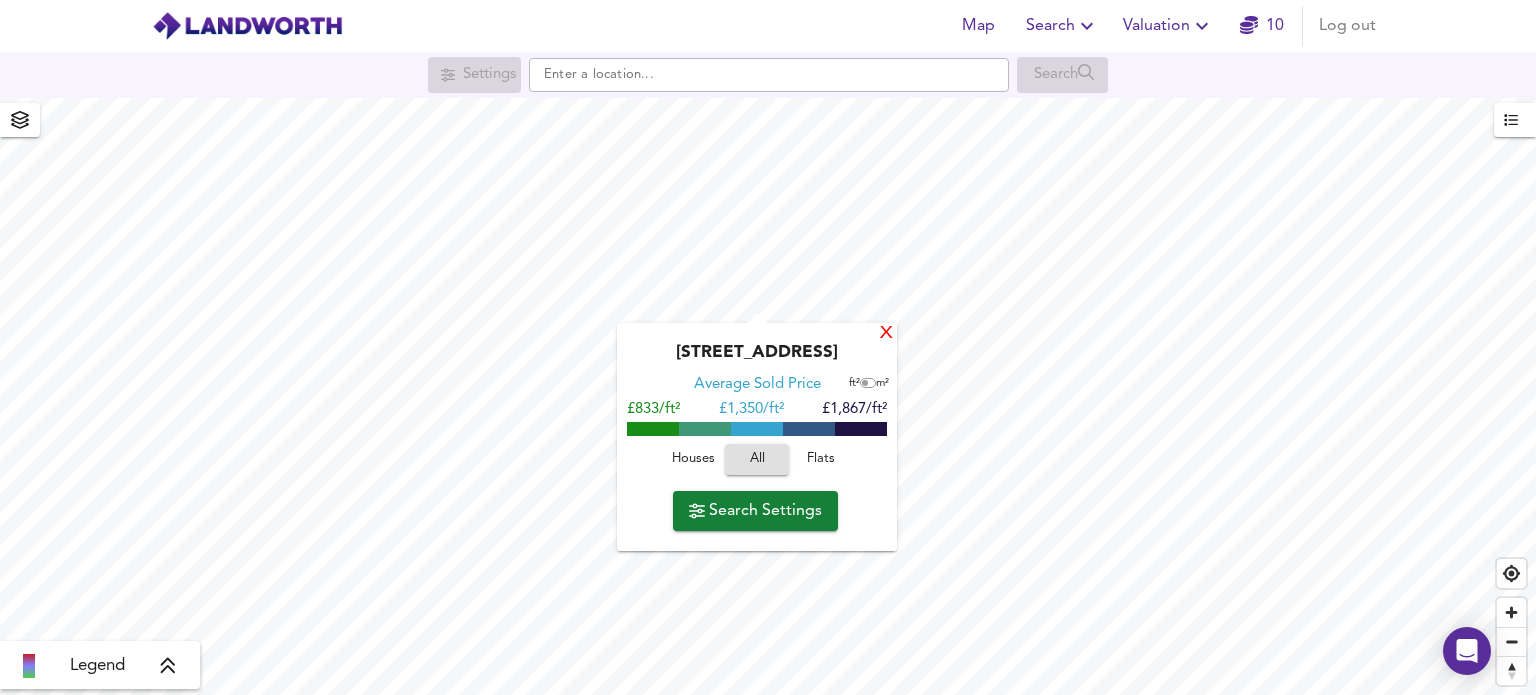 click on "X" at bounding box center [886, 334] 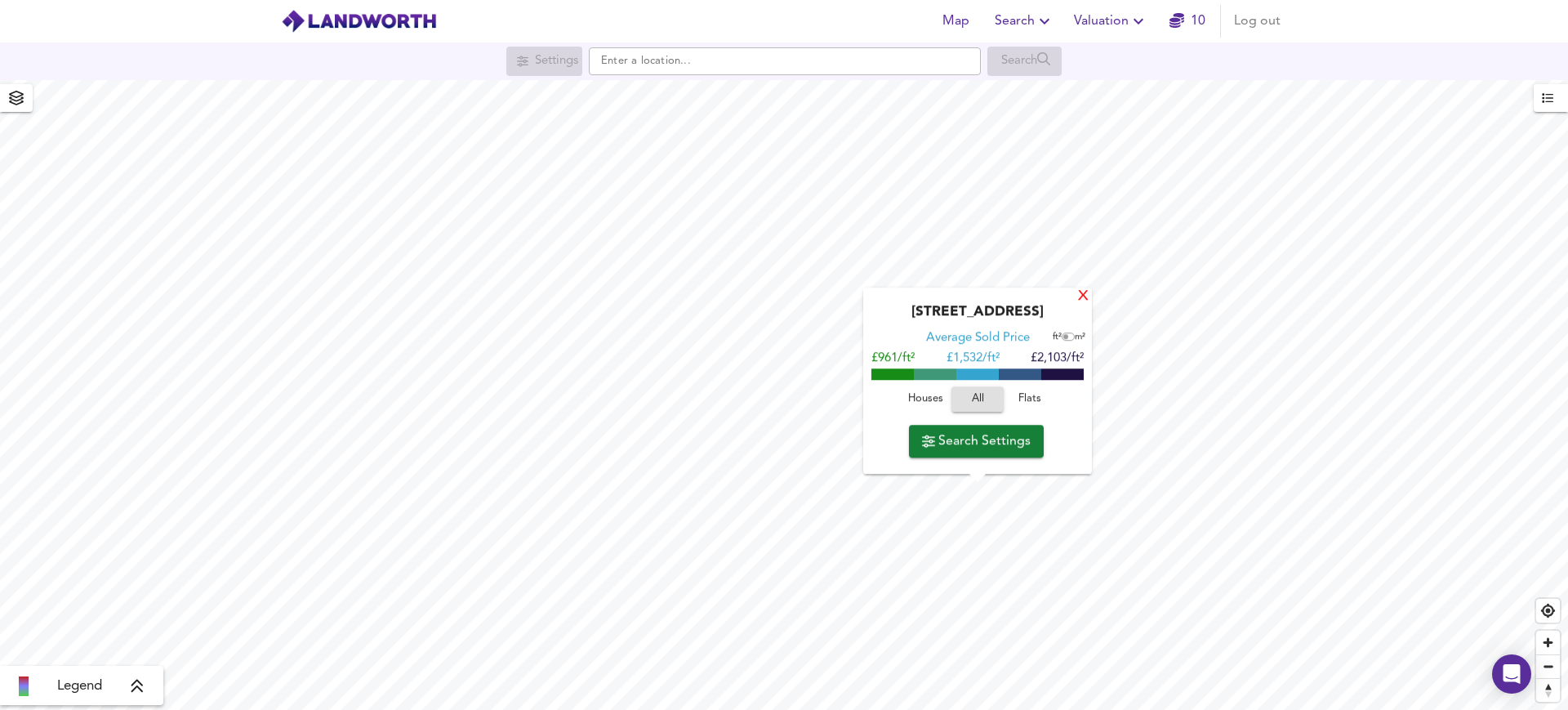 click on "X" at bounding box center (1083, 297) 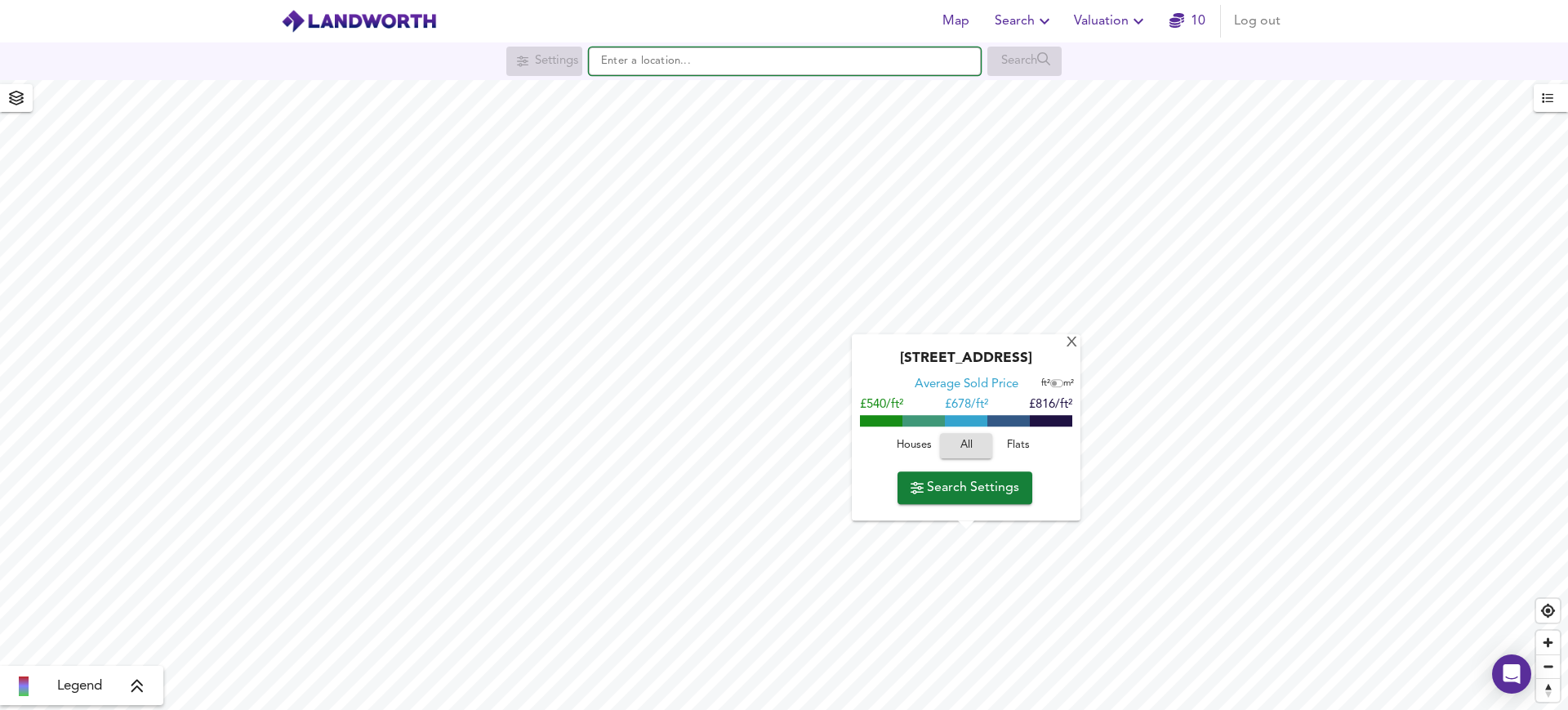 click at bounding box center (785, 61) 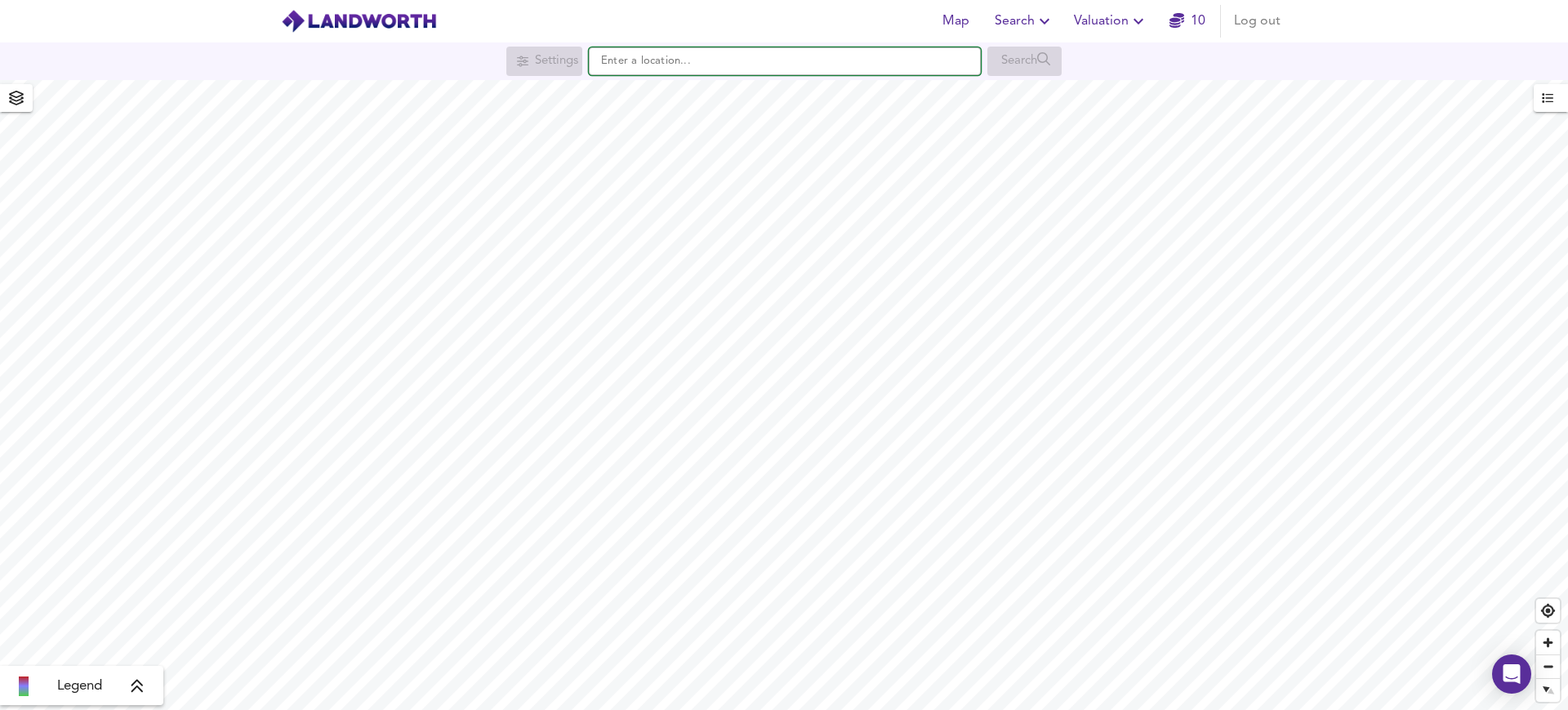 click at bounding box center [785, 61] 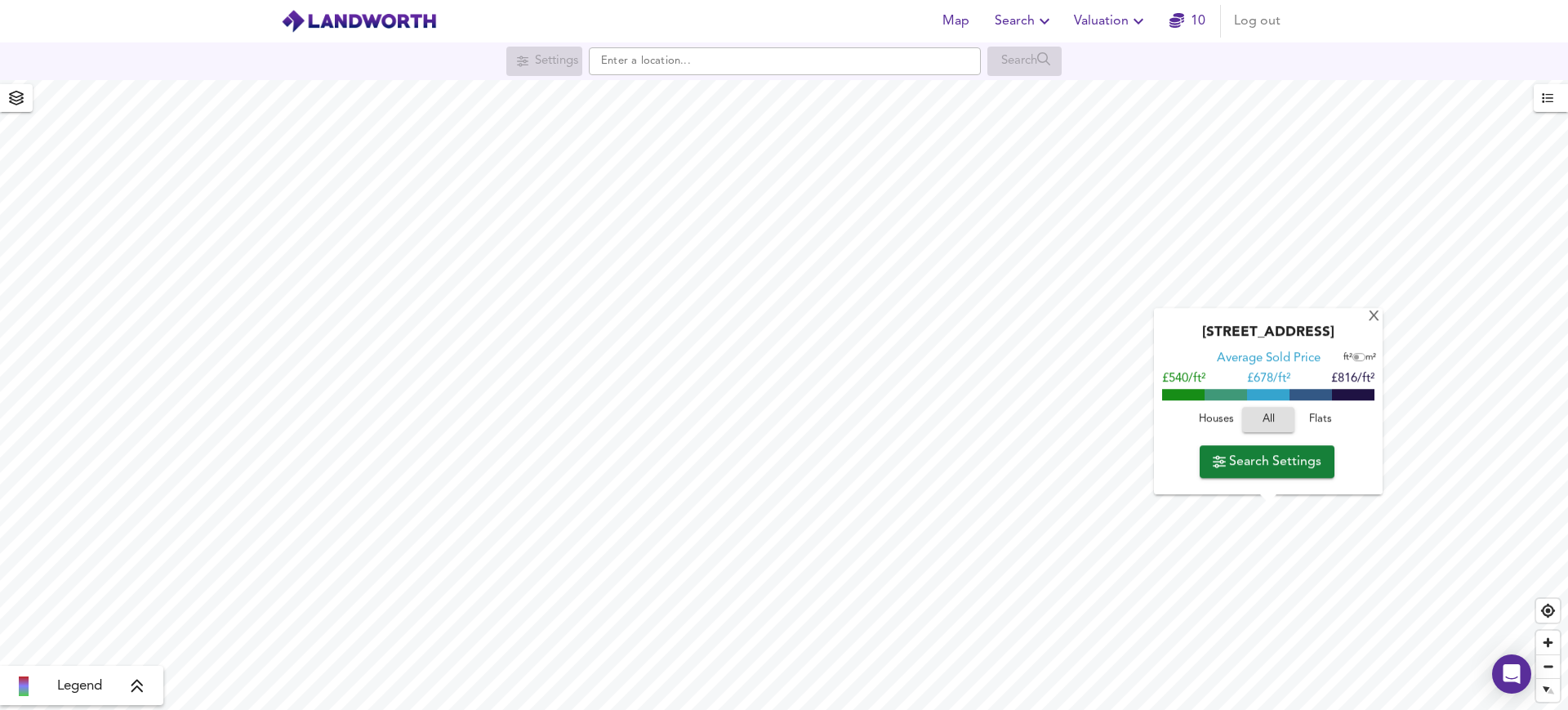 click on "Map Search Valuation    10 Log out        Settings            Search      X Effingham Road, KT6 5JZ Average Sold Price ft²   m² £540/ft² £ 678/ft² £816/ft² Houses All Flats    Search Settings           Legend       UK Average Price   for July 2025 £ 338 / ft²      +6% Source:   Land Registry Data - May 2025 England & Wales - Average £/ ft²  History England & Wales - Total Quarterly Sales History X Map Settings Basemap          Default hybrid Heatmap          Average Price landworth 3D   View Dynamic Heatmap   Off Show Postcodes Show Boroughs 2D 3D Find Me X Property Search Radius   ¼ mile 402 Sales Rentals Planning    Live Market Listings   Rightmove Off   On     Sold Property Prices   HM Land Registry Off   On     Room Rentals & Flatshares   SpareRoom   BETA Off   On     Planning Applications Local Authorities Off   On  Run Search   Please enable at least one data source to run a search" at bounding box center (784, 355) 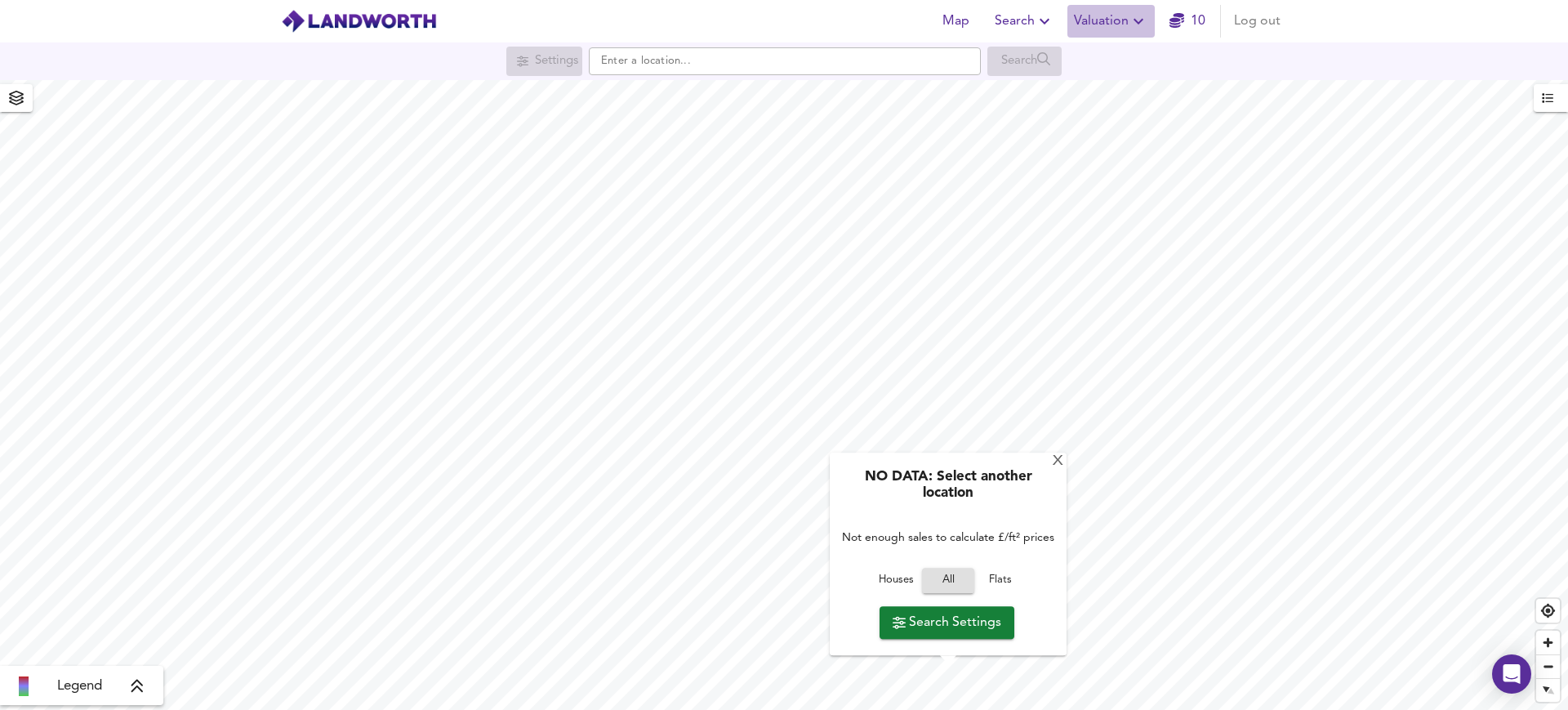 click 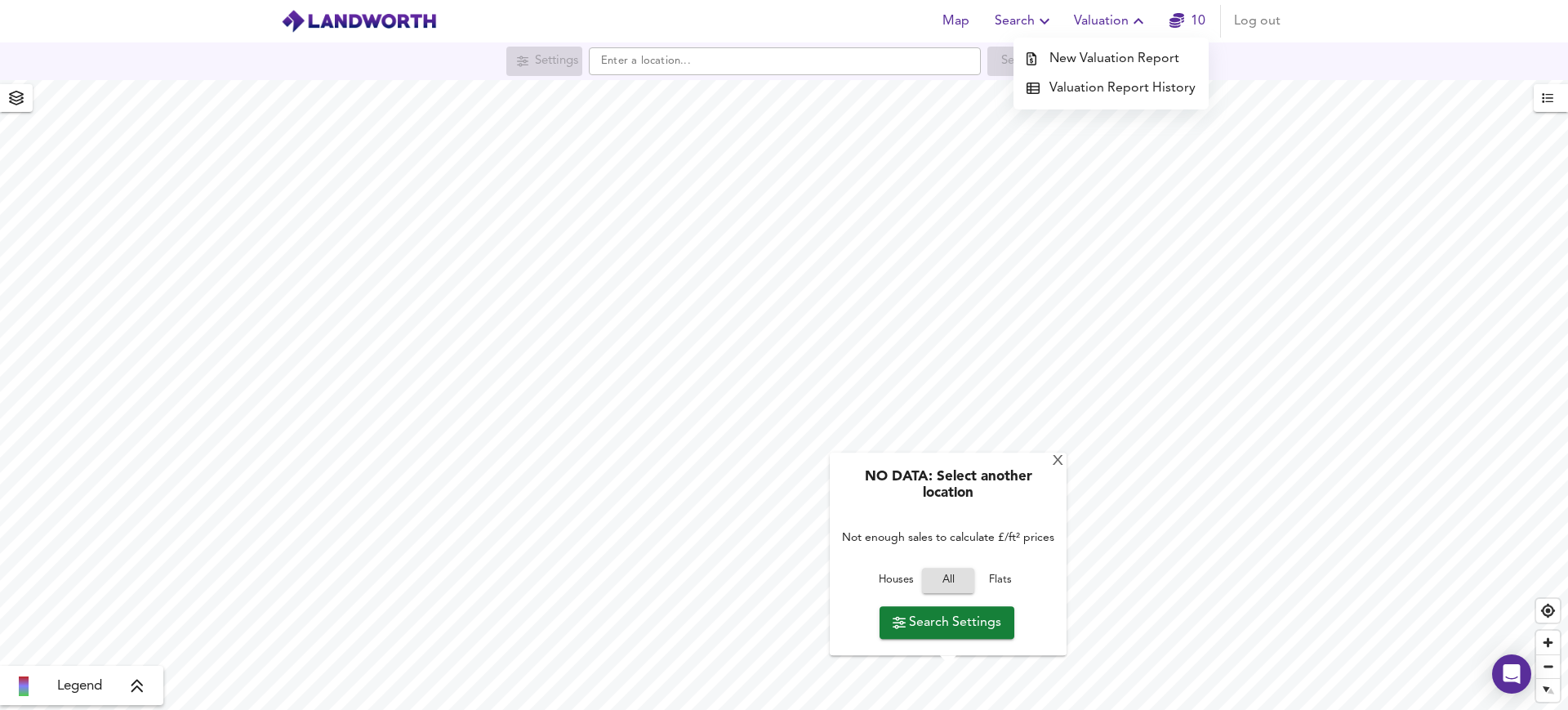 click 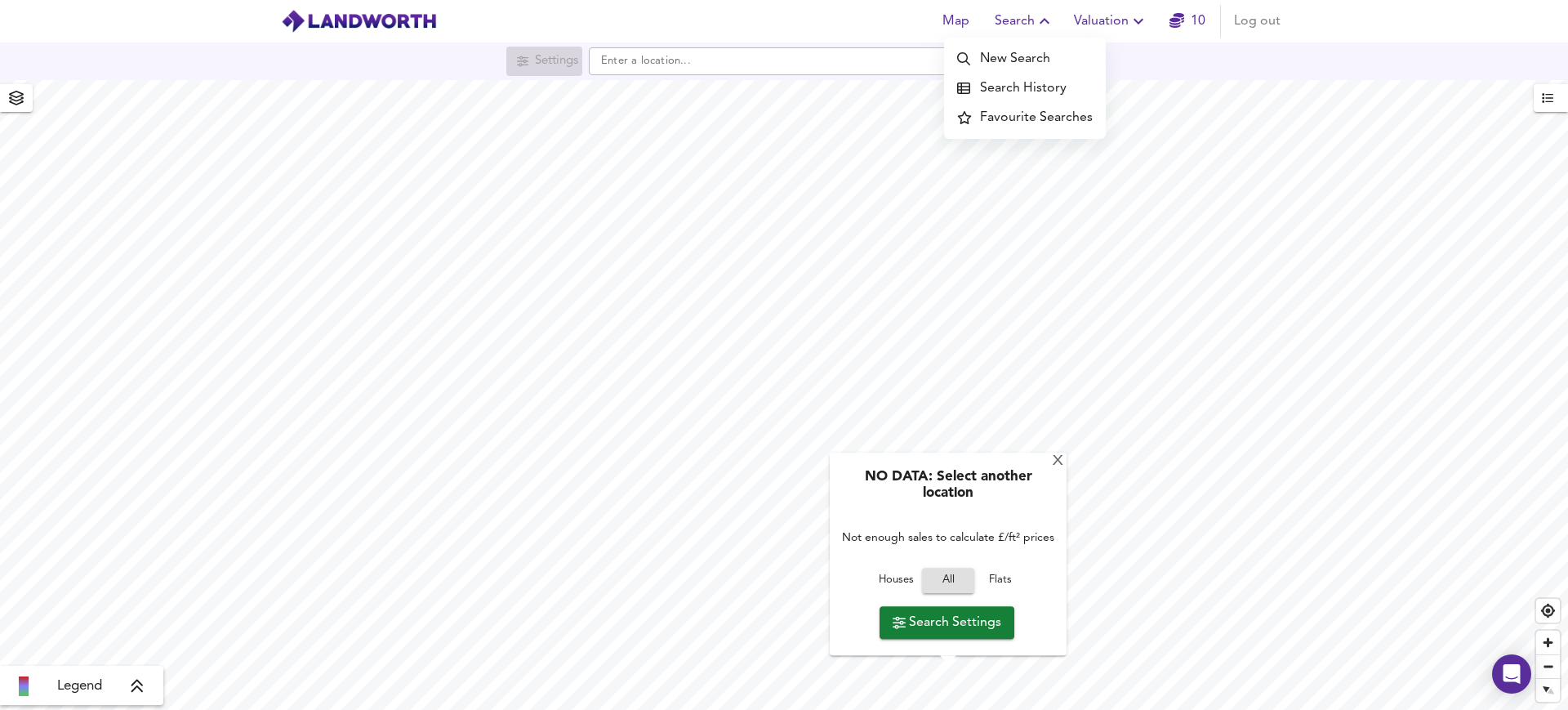 click on "Map Search New Search Search History Favourite Searches Valuation    10 Log out" at bounding box center [784, 21] 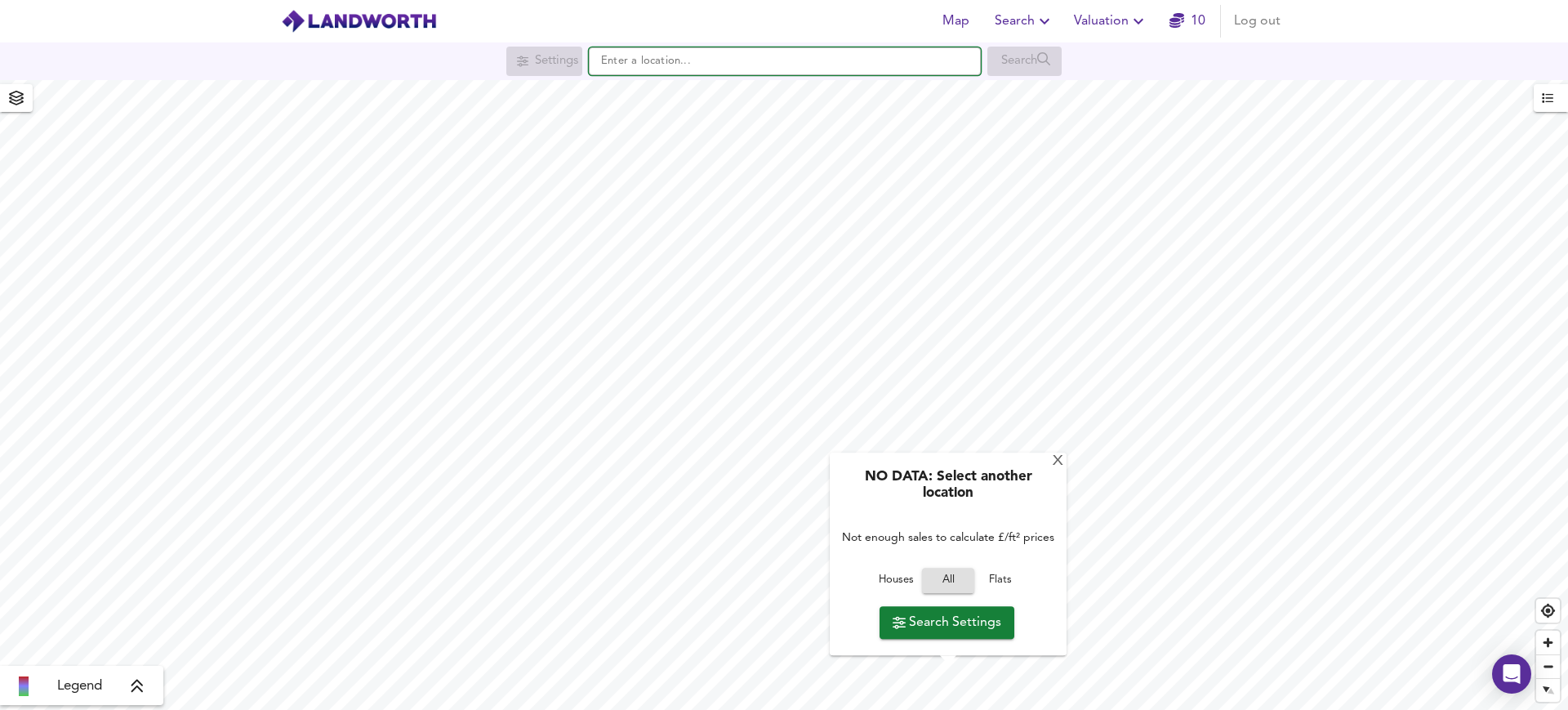 click at bounding box center [785, 61] 